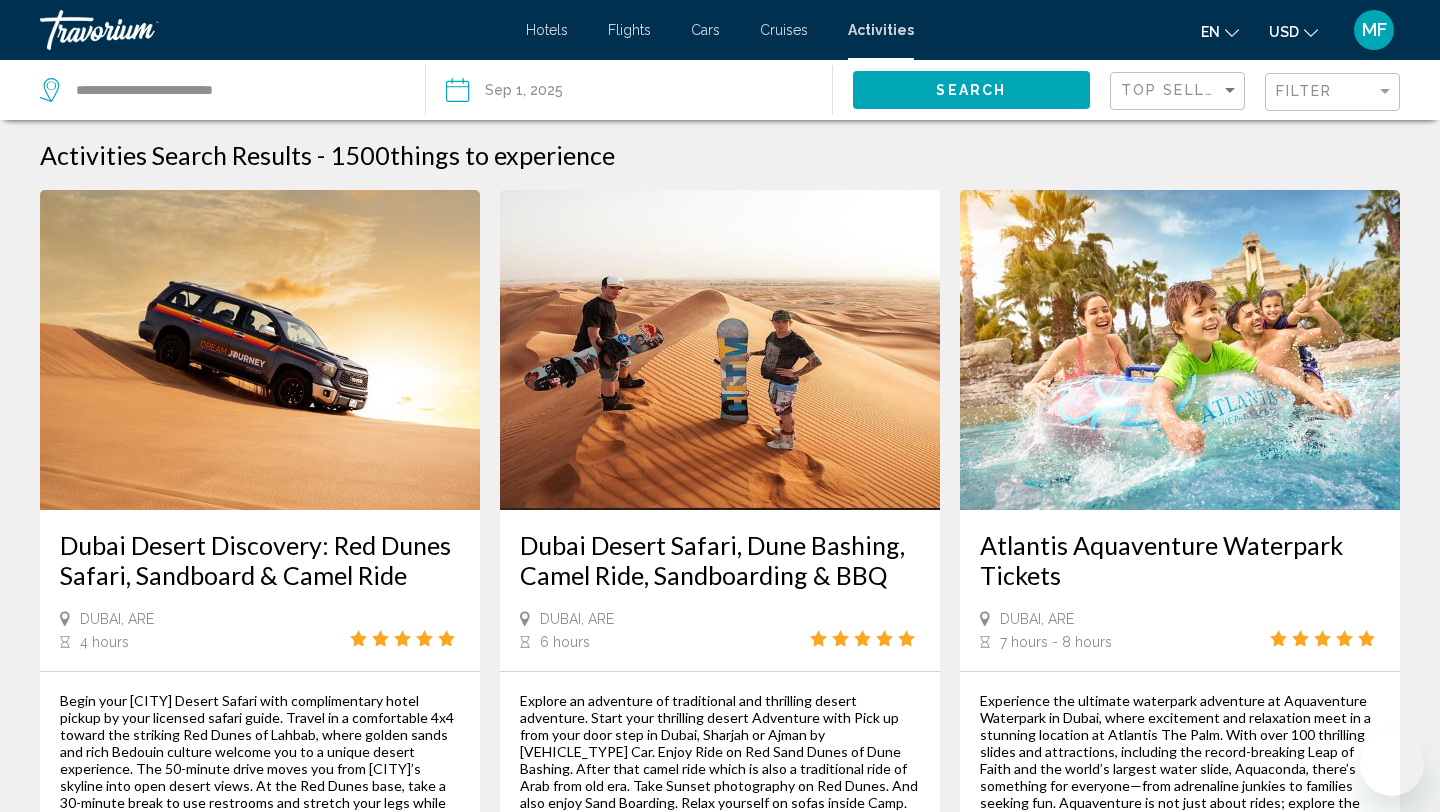 scroll, scrollTop: 3154, scrollLeft: 0, axis: vertical 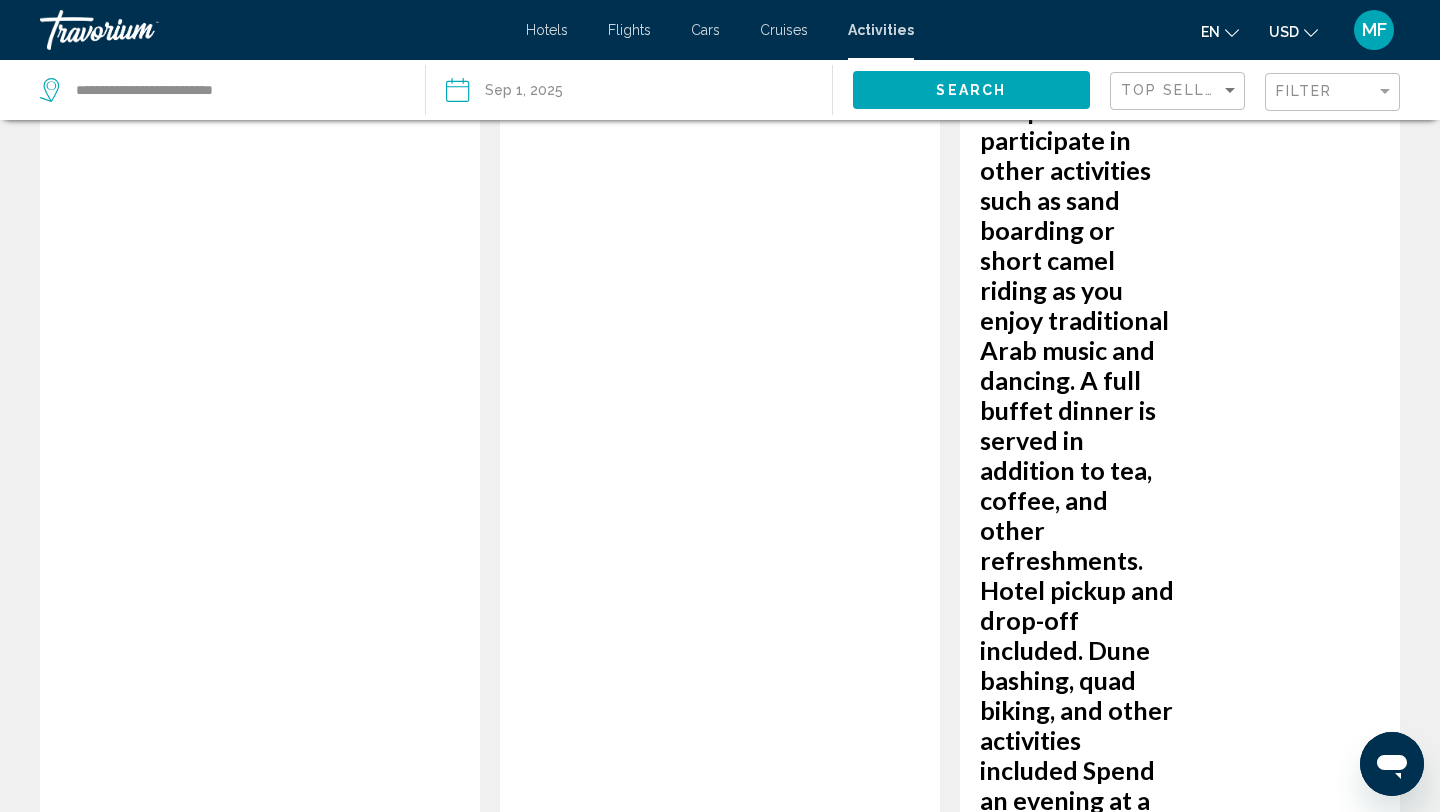 click on "10" at bounding box center (790, 1908) 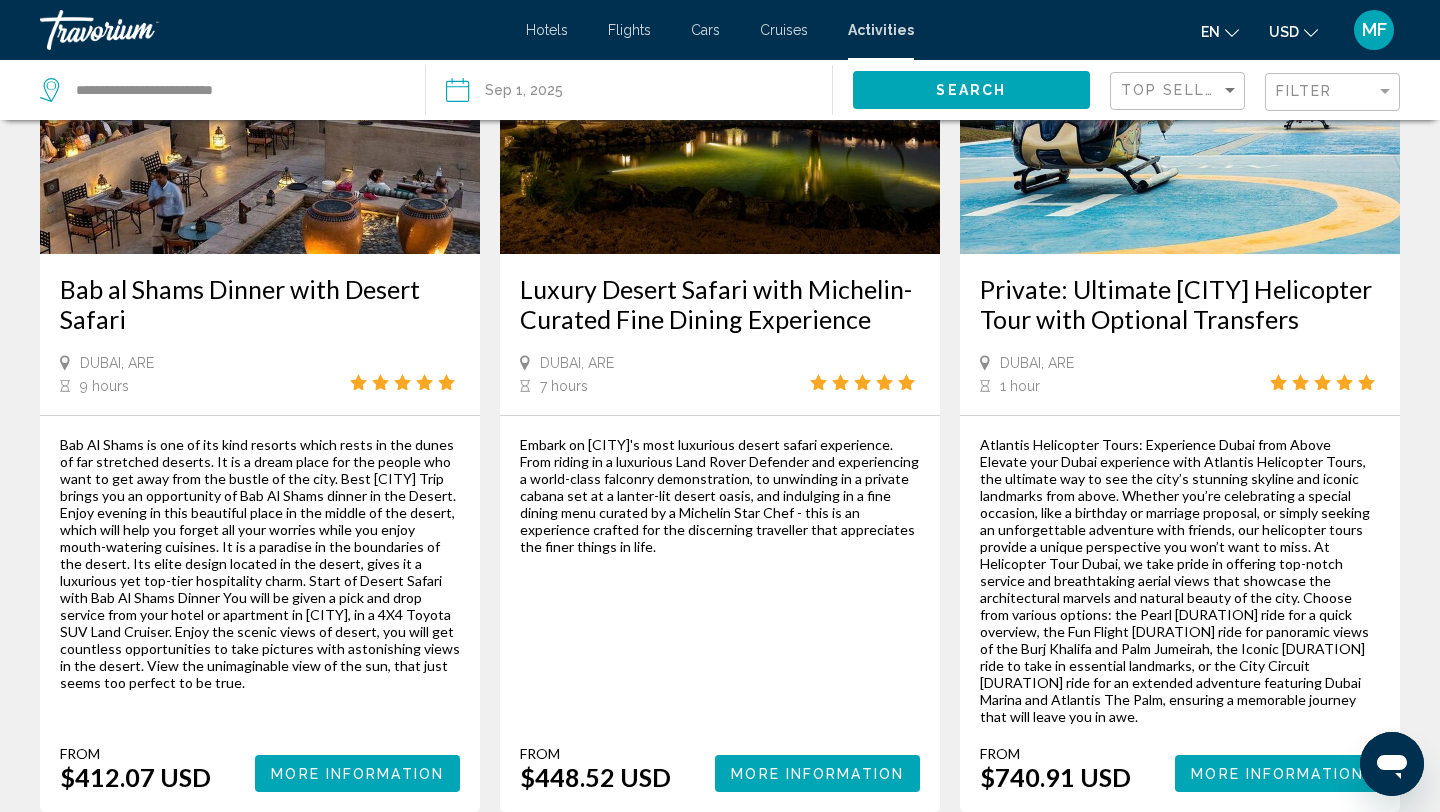 scroll, scrollTop: 3035, scrollLeft: 0, axis: vertical 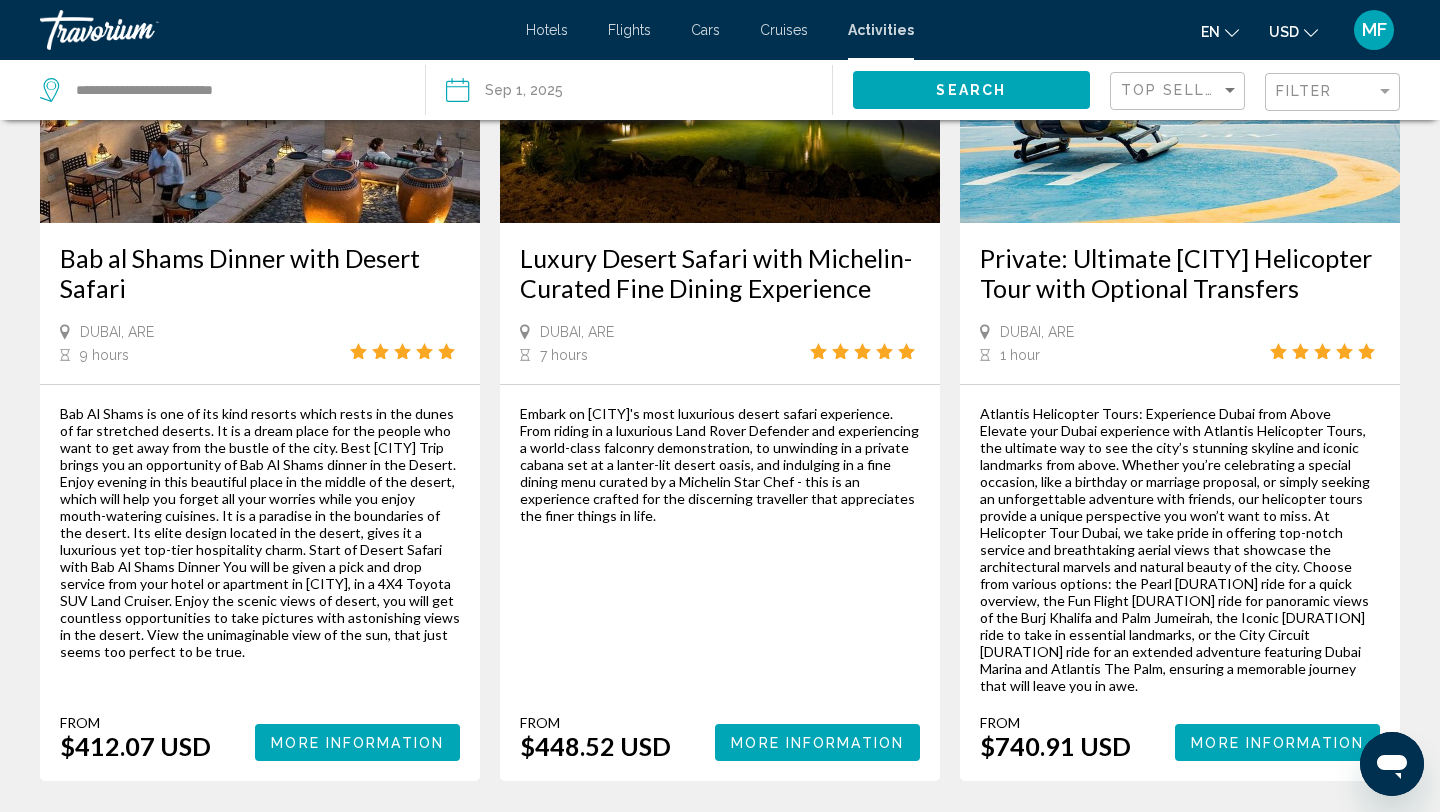 click on "11" at bounding box center (790, 841) 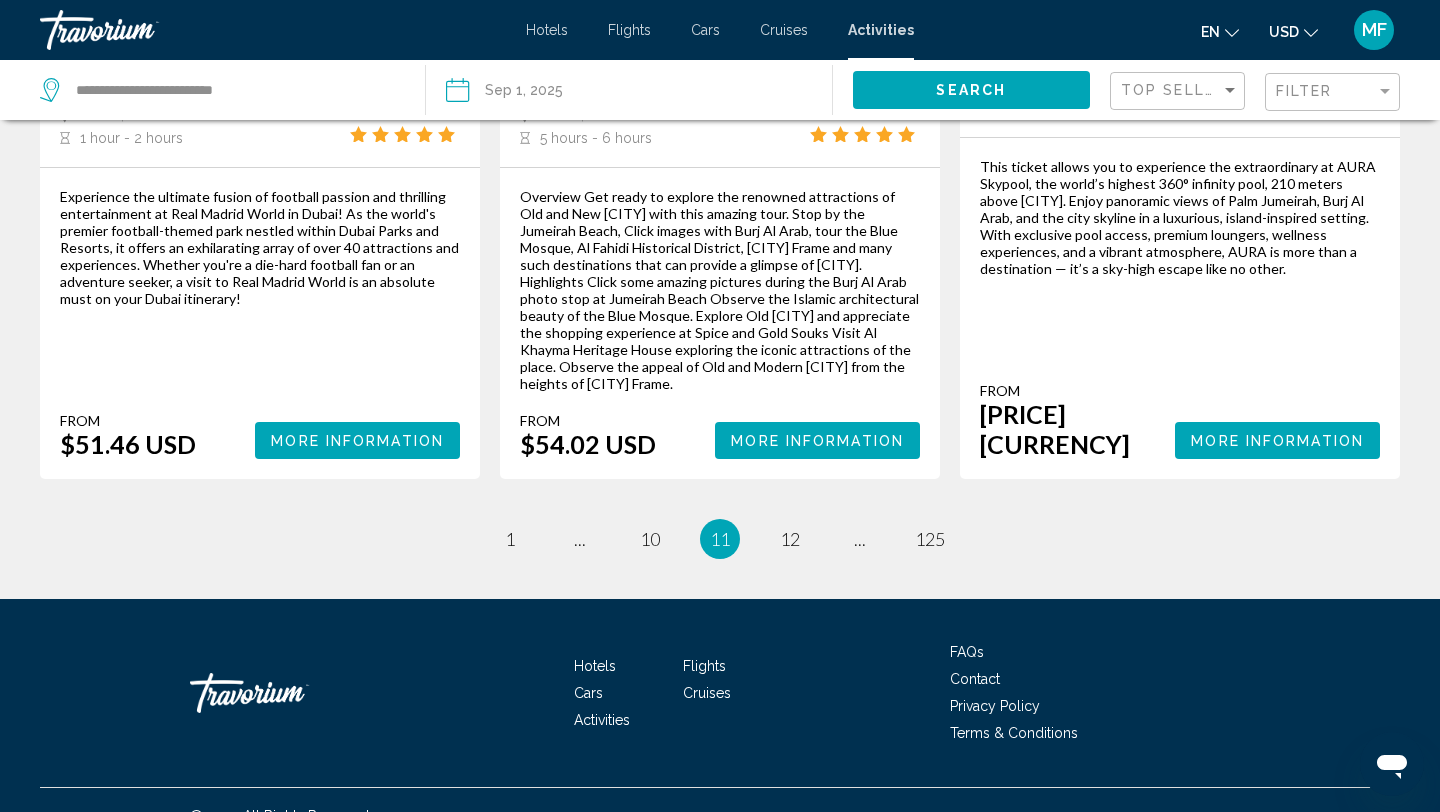 scroll, scrollTop: 3086, scrollLeft: 0, axis: vertical 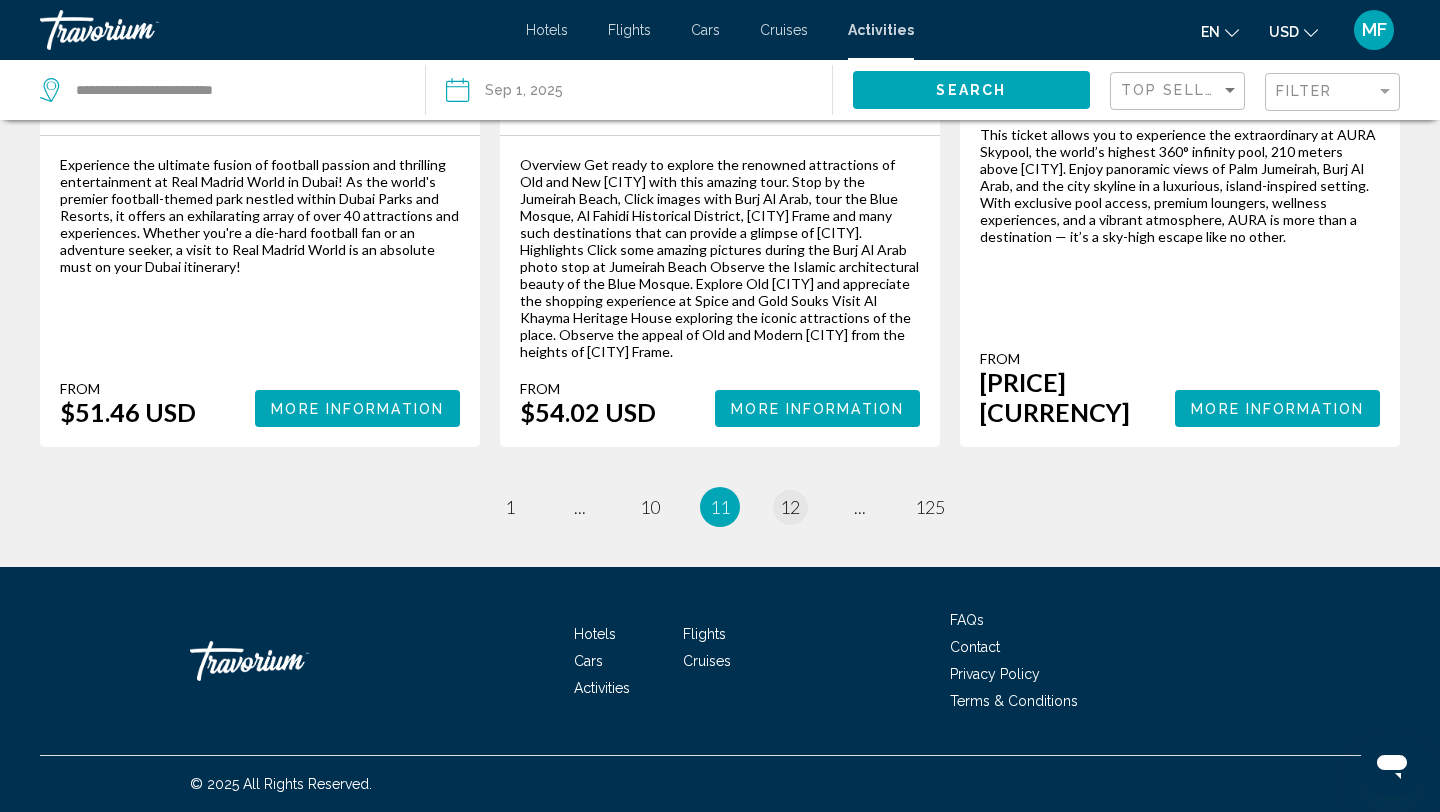 click on "12" at bounding box center (790, 507) 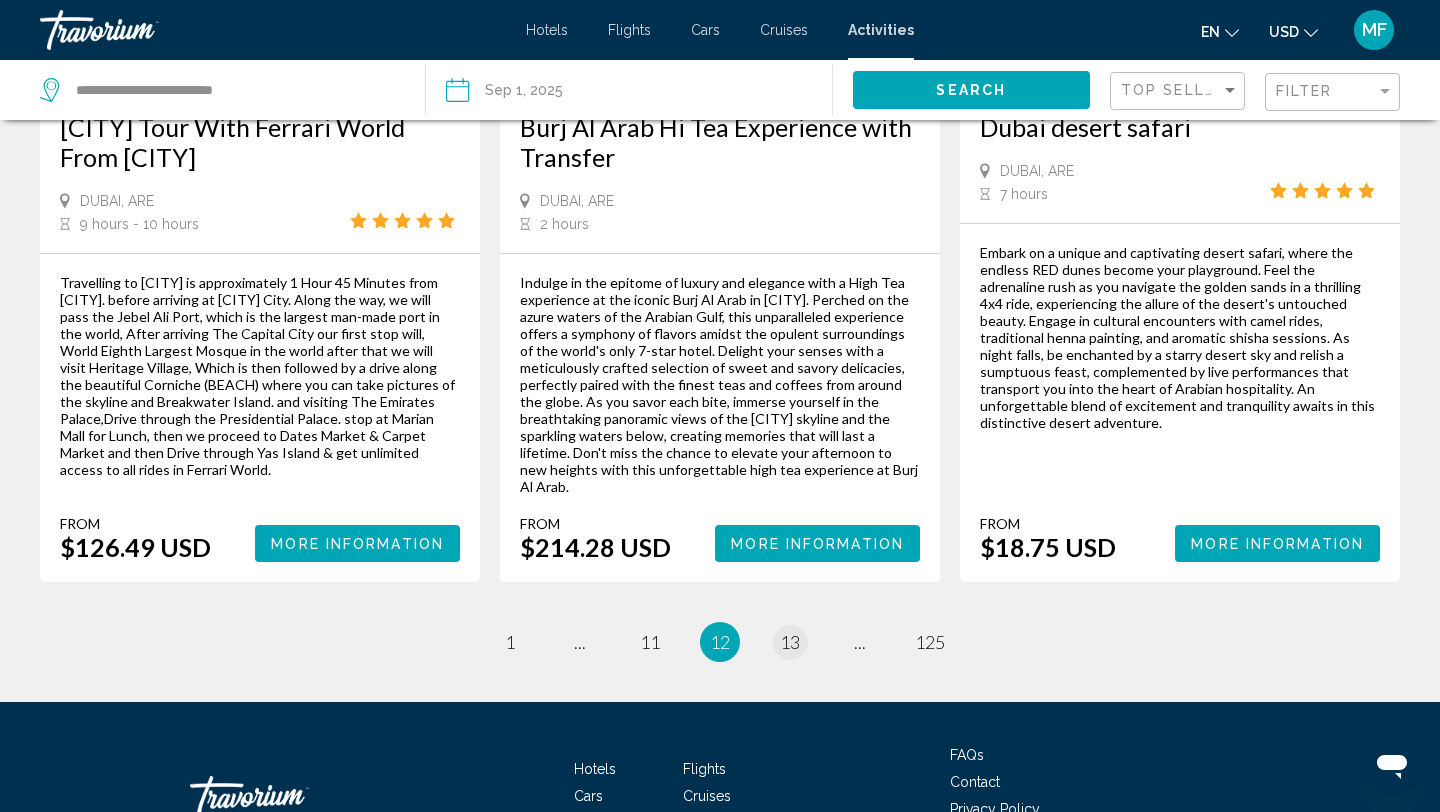 scroll, scrollTop: 3165, scrollLeft: 0, axis: vertical 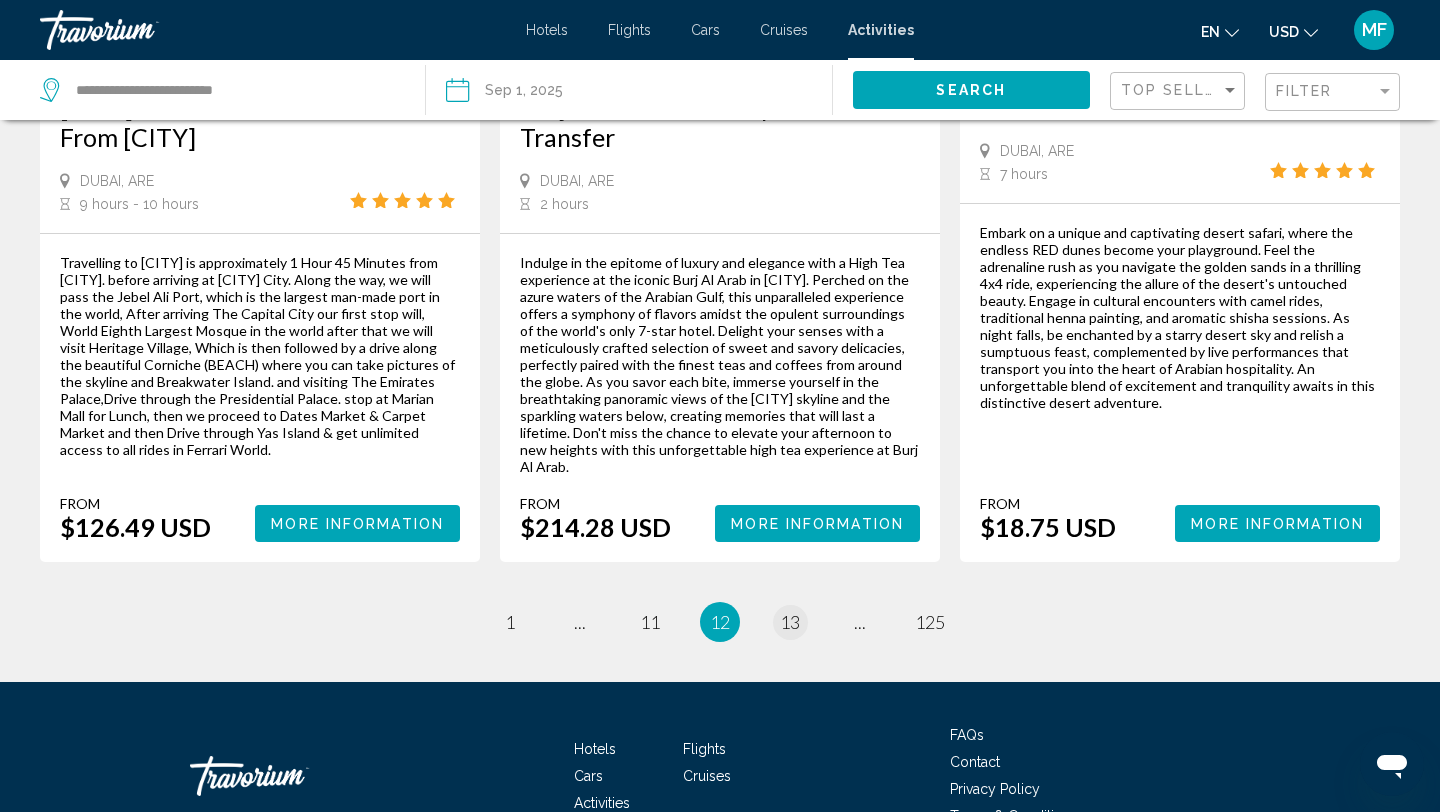 click on "13" at bounding box center (790, 622) 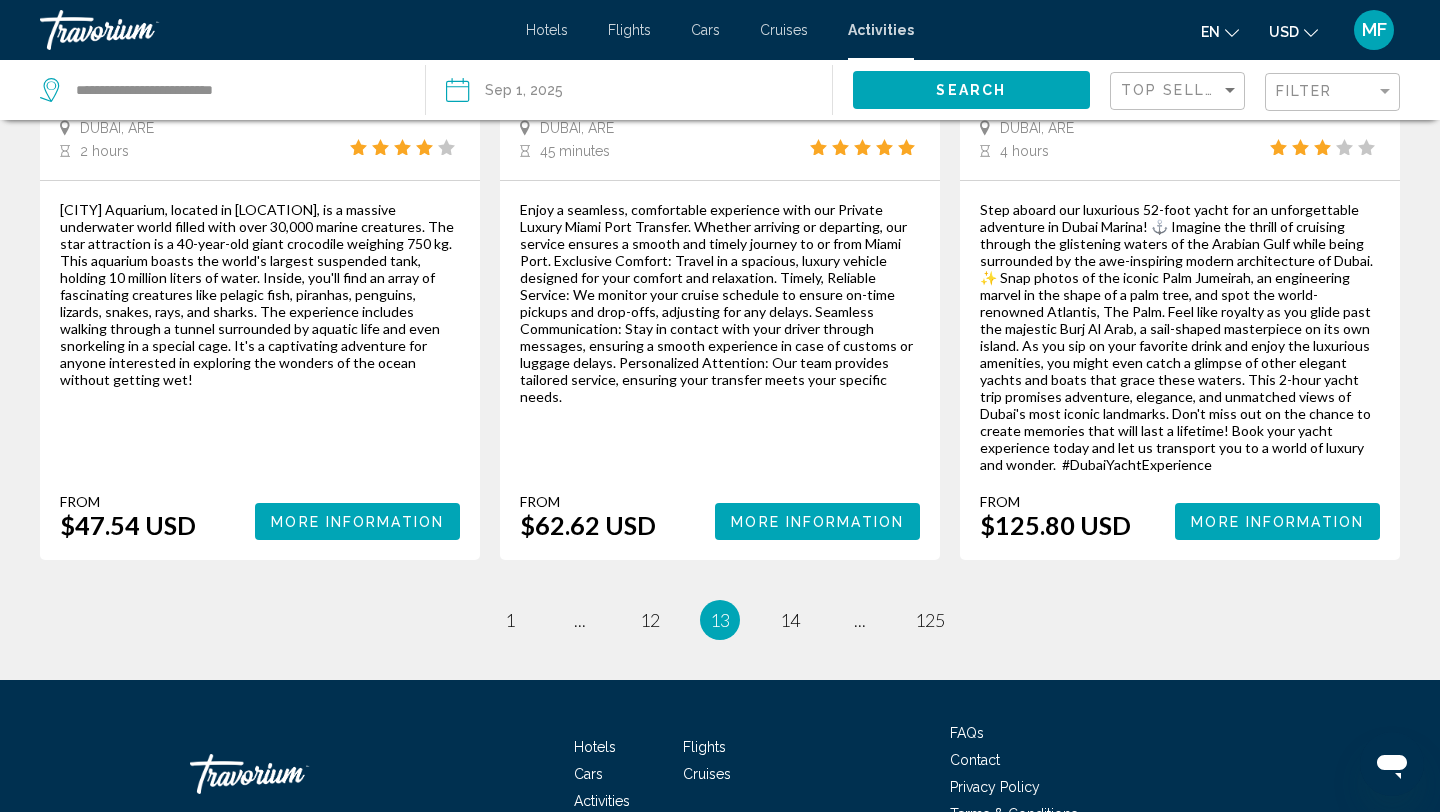 scroll, scrollTop: 3069, scrollLeft: 0, axis: vertical 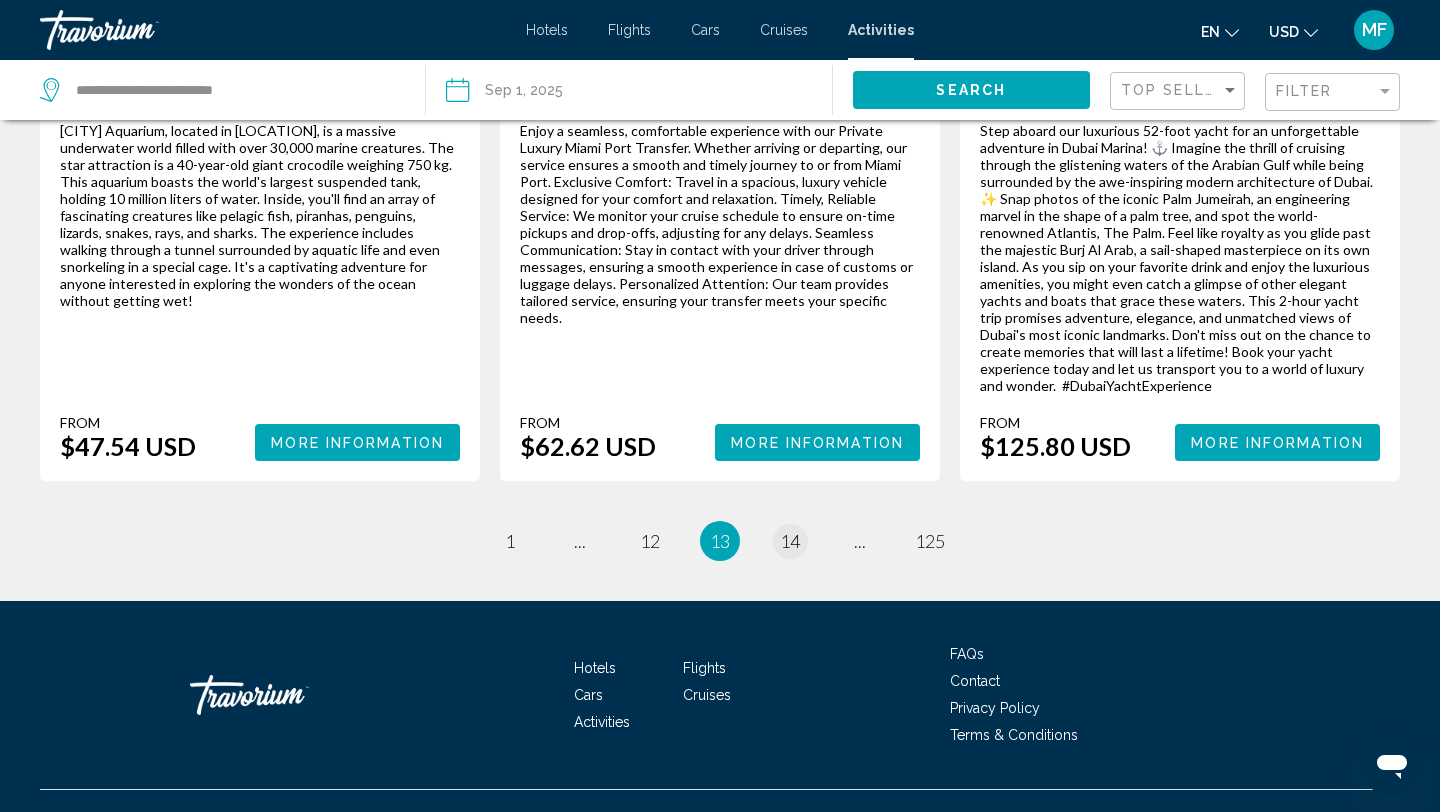 click on "14" at bounding box center [790, 541] 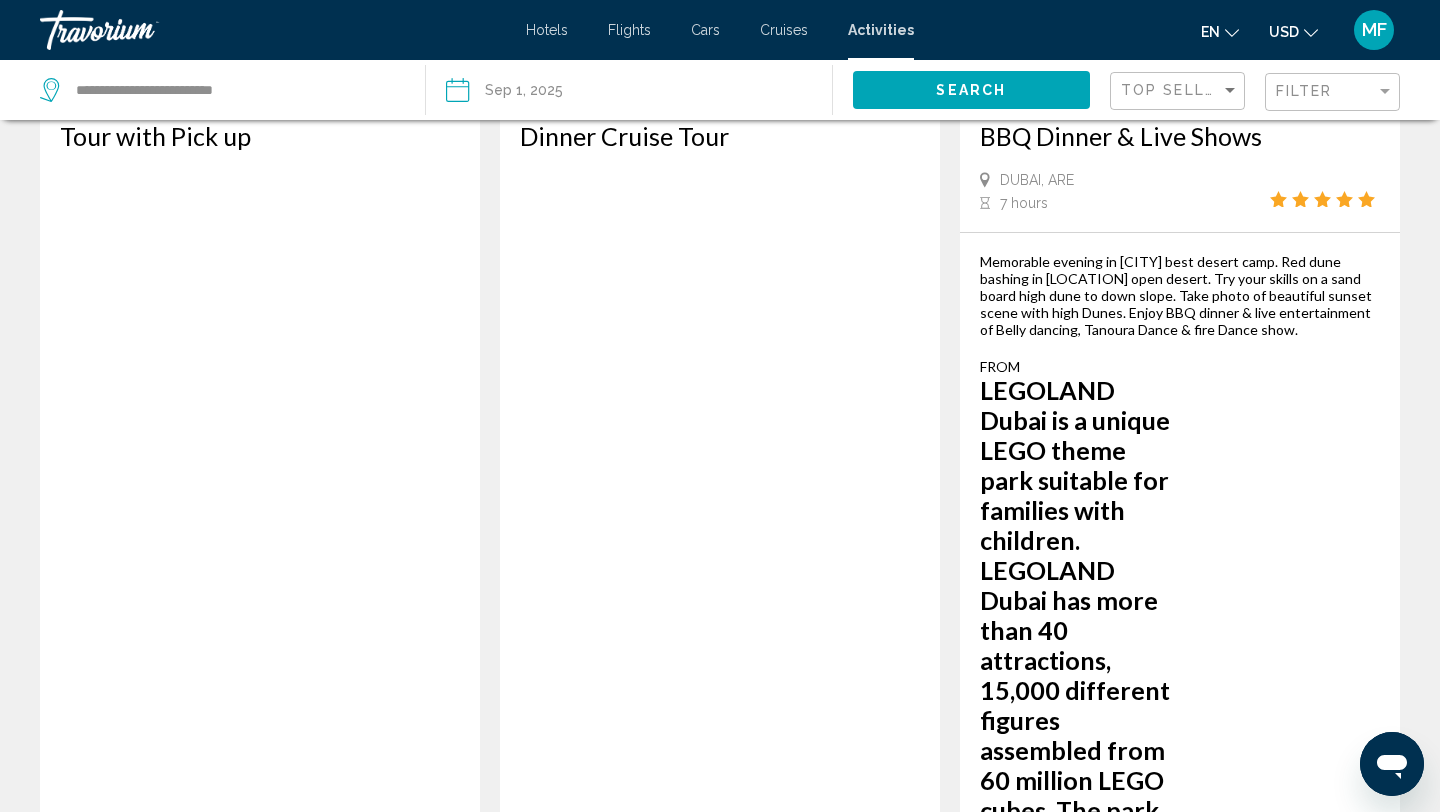 scroll, scrollTop: 3152, scrollLeft: 0, axis: vertical 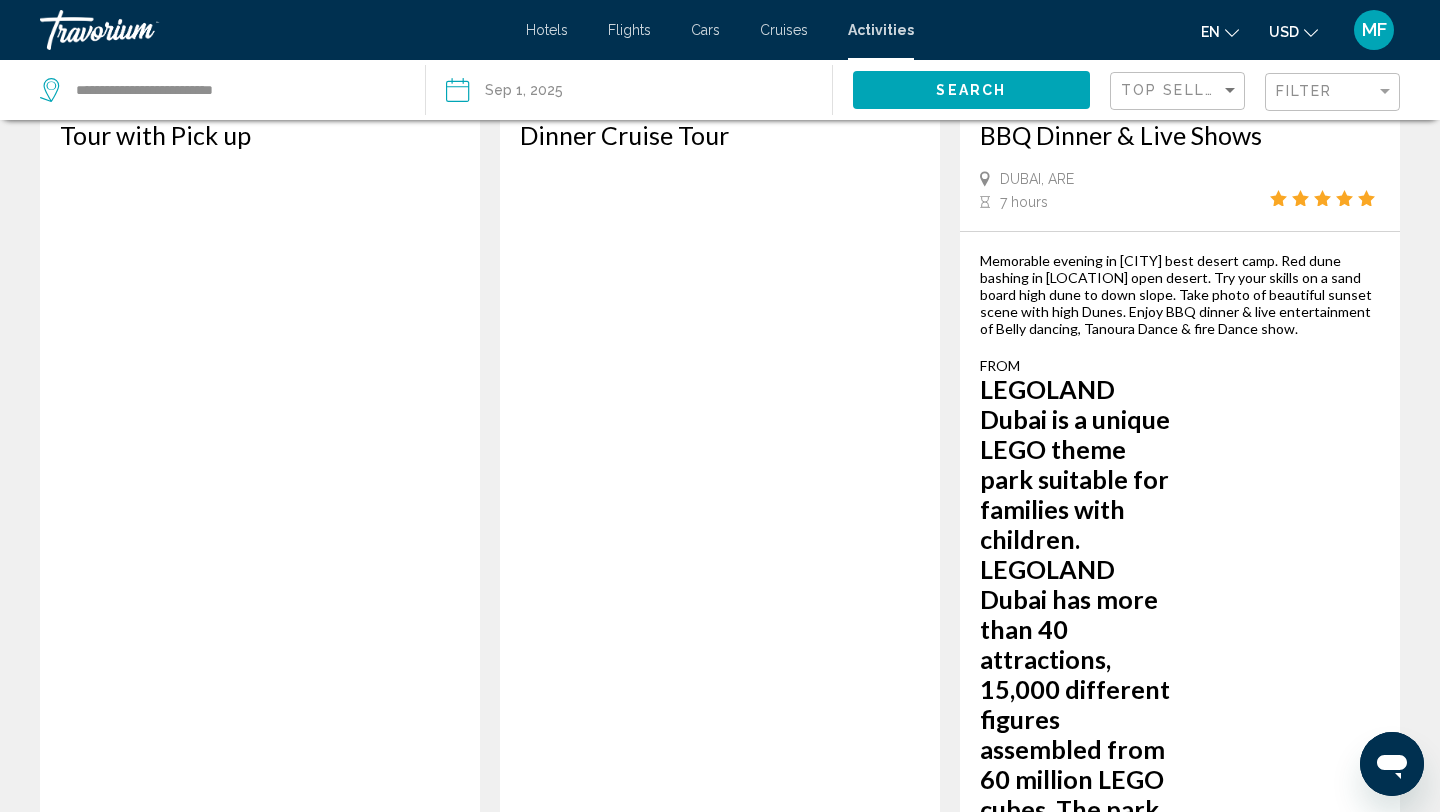 click on "15" at bounding box center [790, 2494] 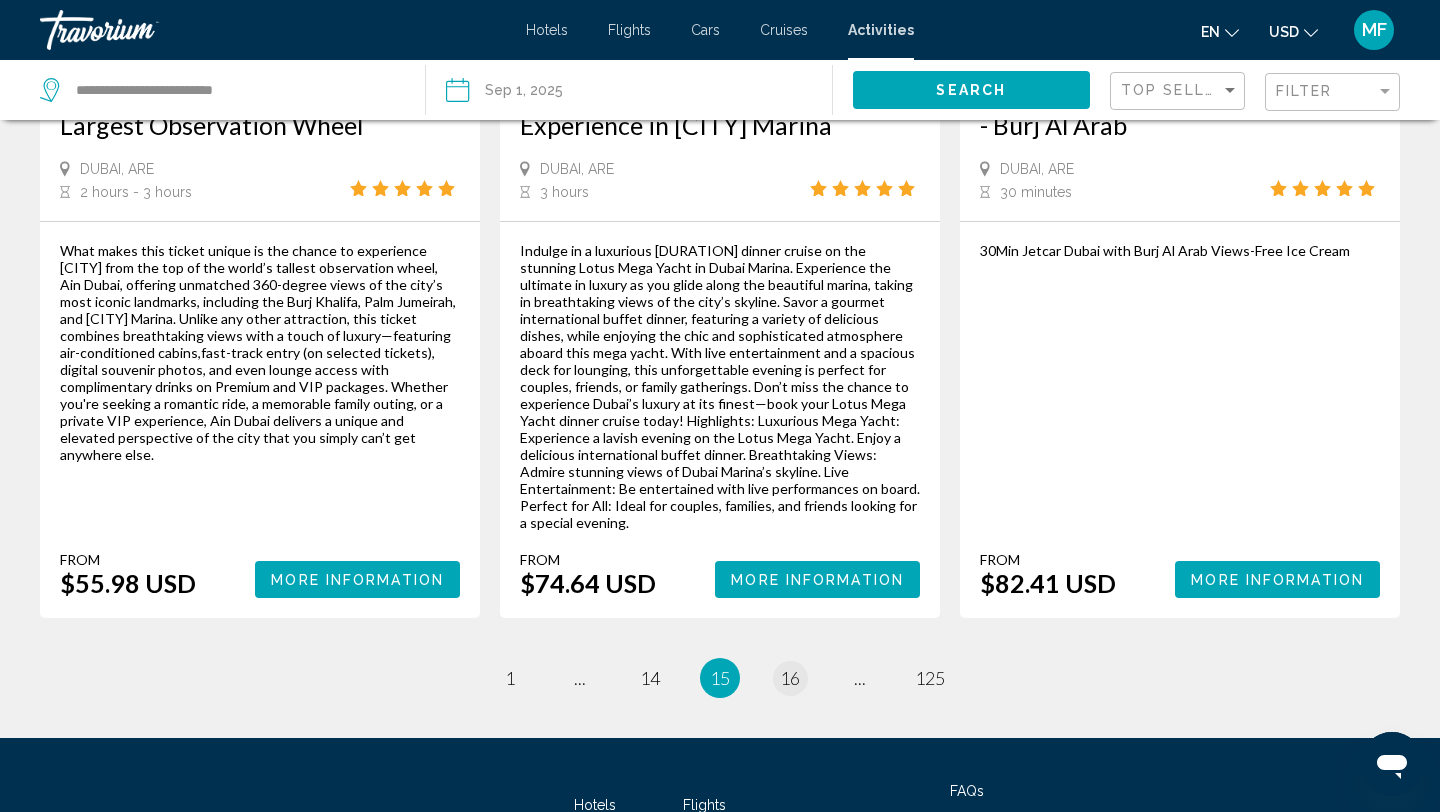 scroll, scrollTop: 3239, scrollLeft: 0, axis: vertical 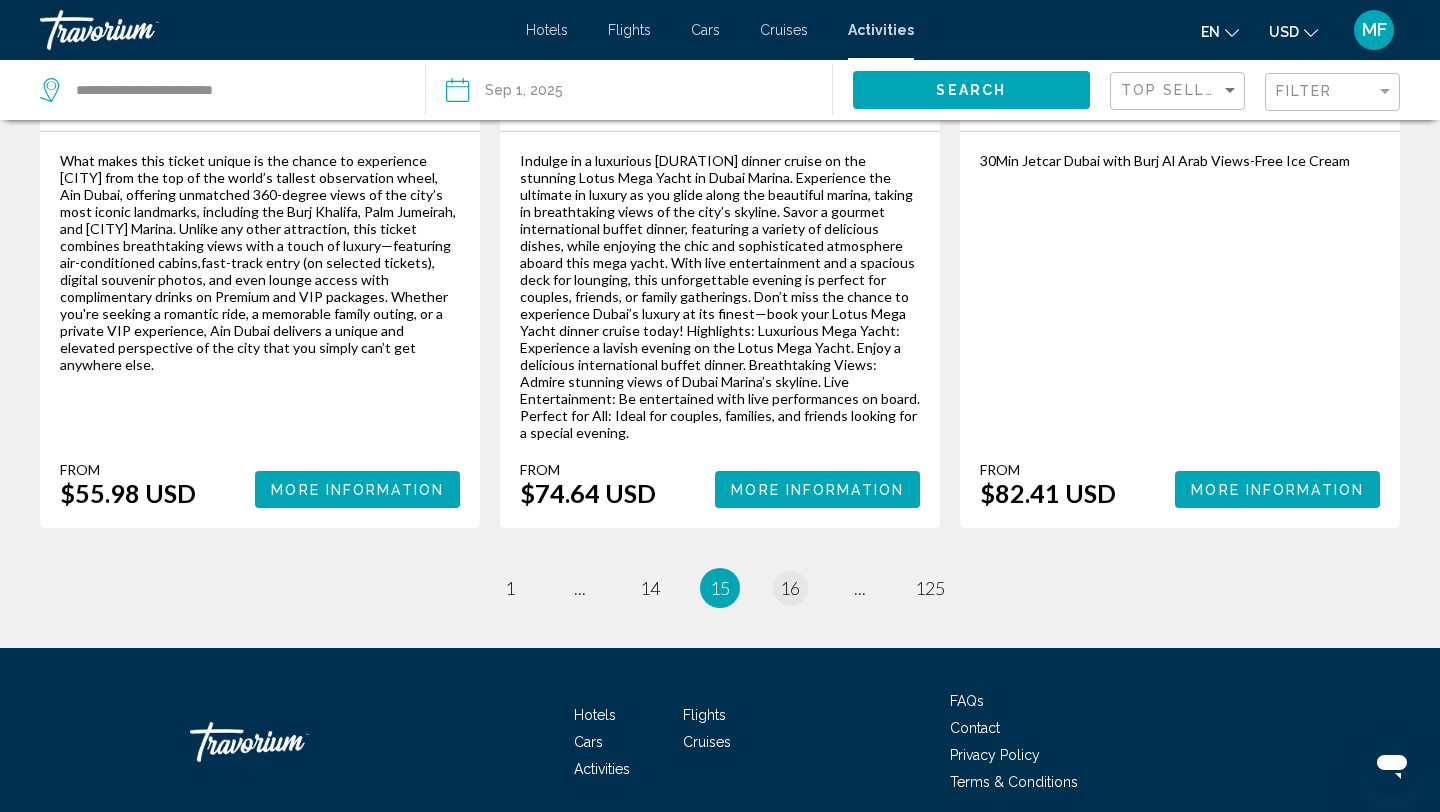click on "16" at bounding box center [790, 588] 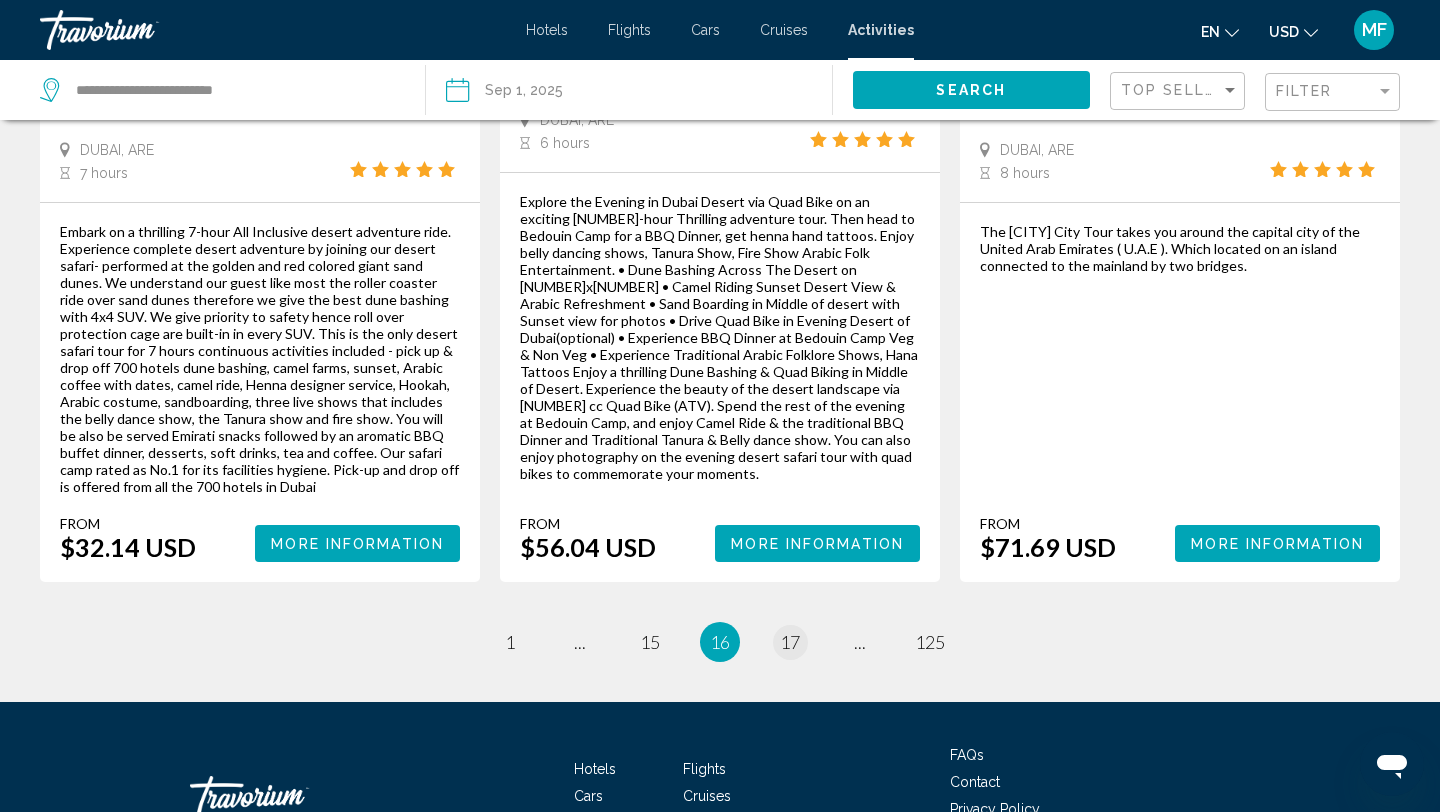 scroll, scrollTop: 3179, scrollLeft: 0, axis: vertical 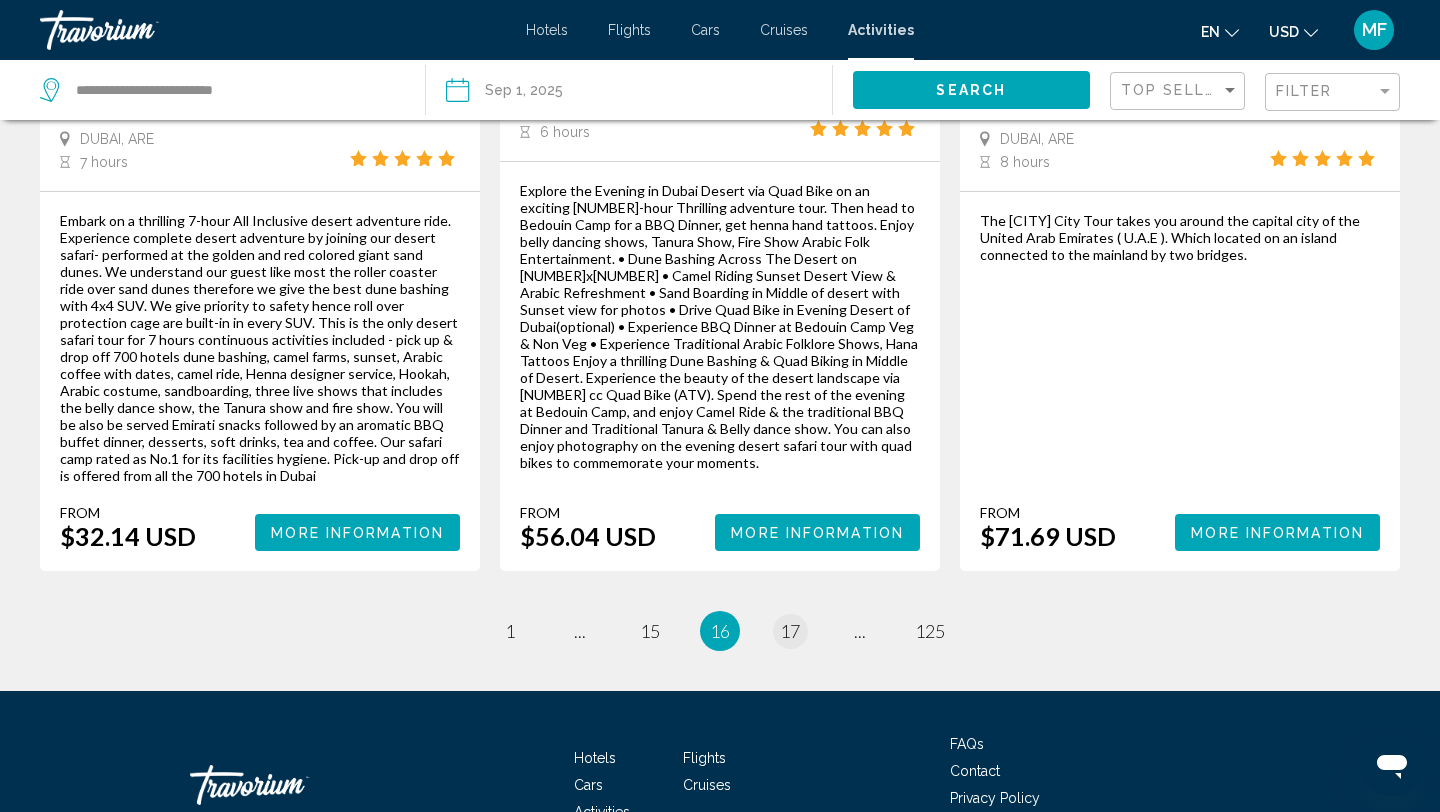 click on "17" at bounding box center (790, 631) 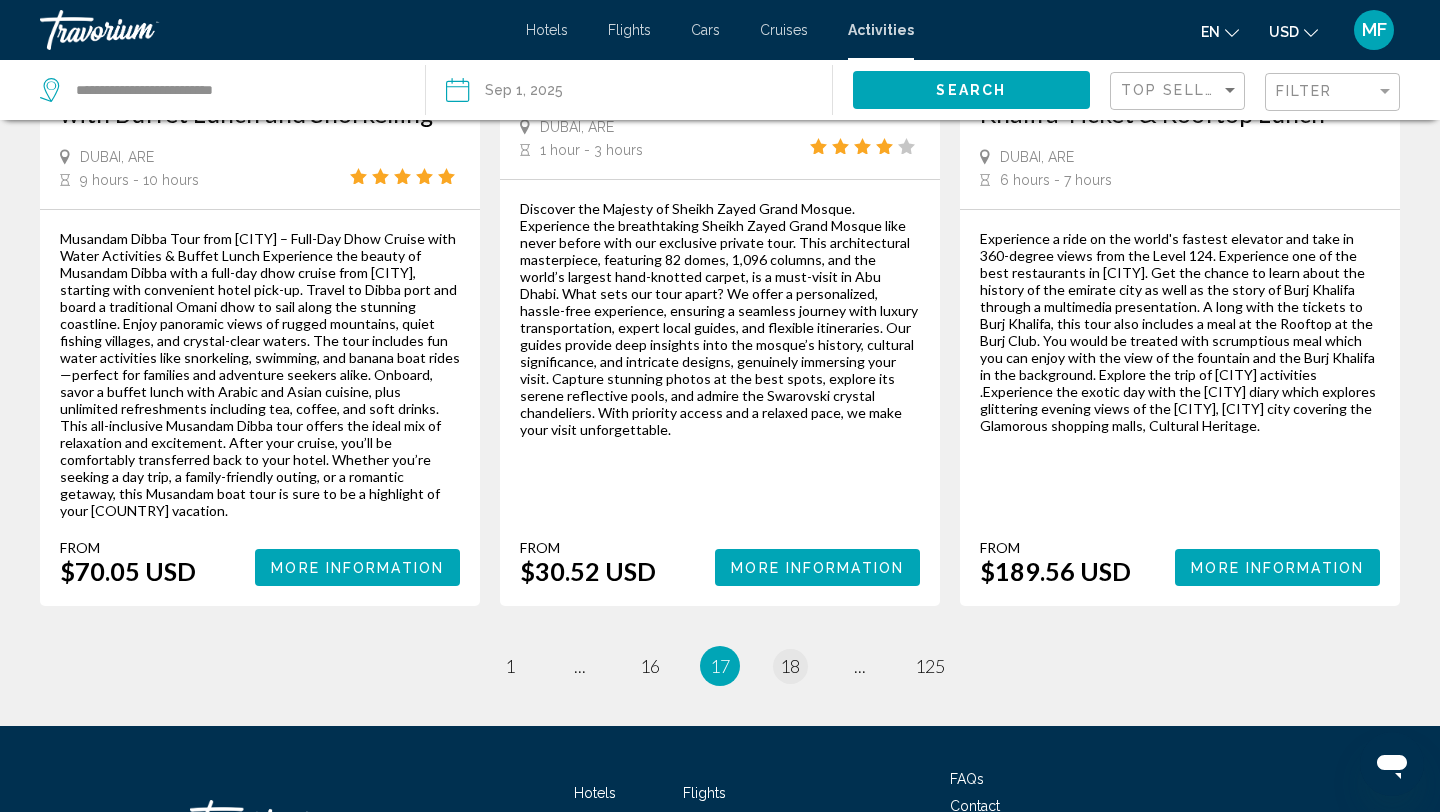 scroll, scrollTop: 3239, scrollLeft: 0, axis: vertical 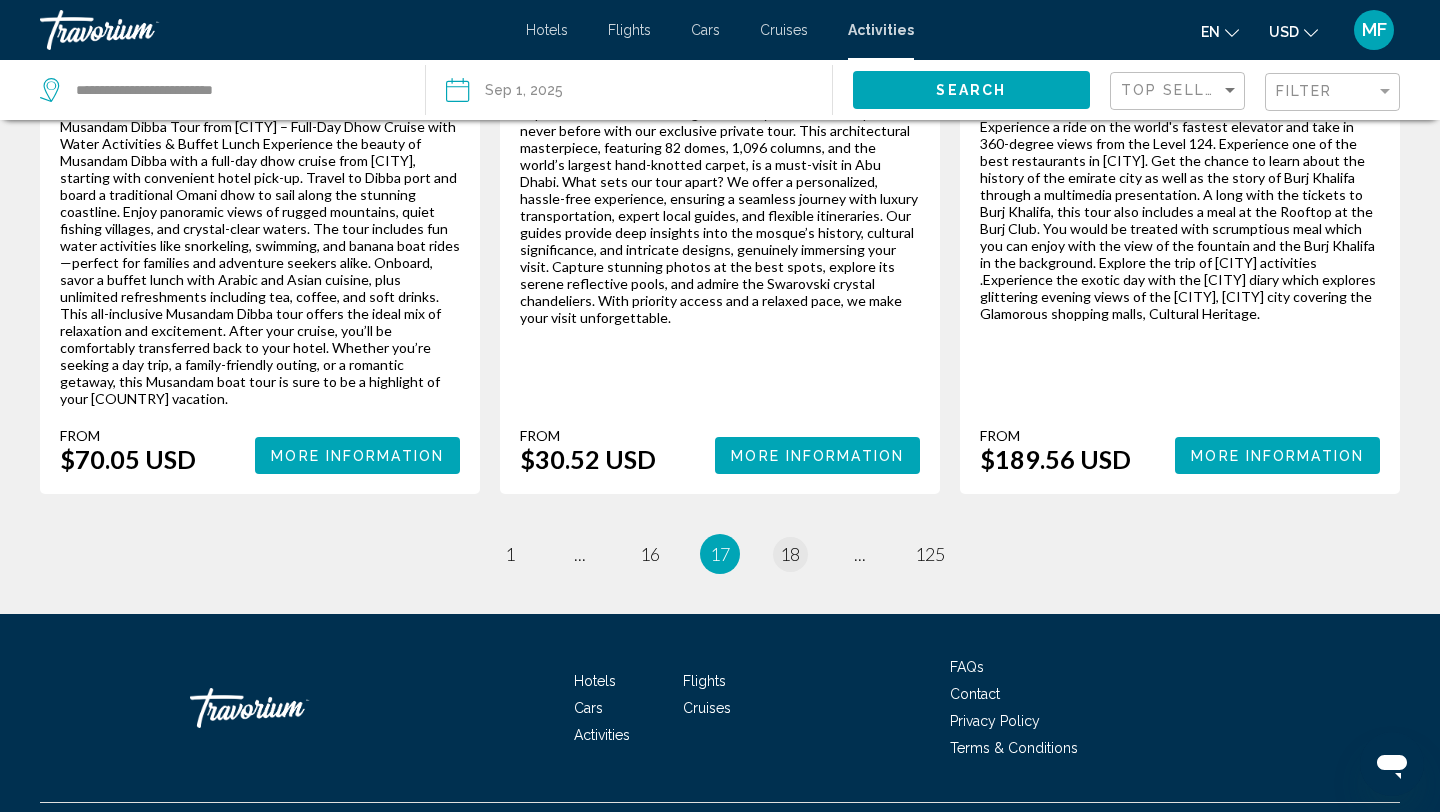 click on "18" at bounding box center [790, 554] 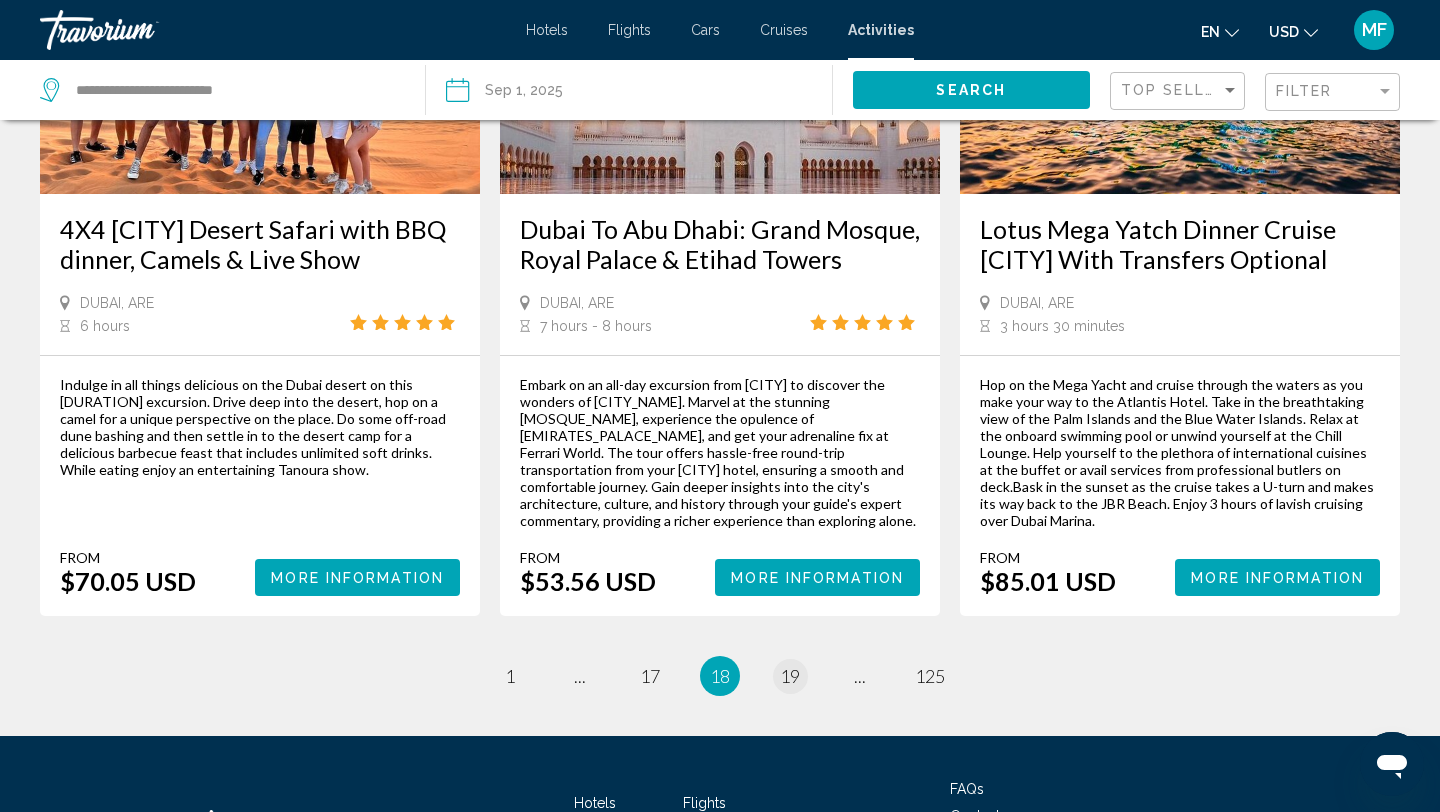 scroll, scrollTop: 3035, scrollLeft: 0, axis: vertical 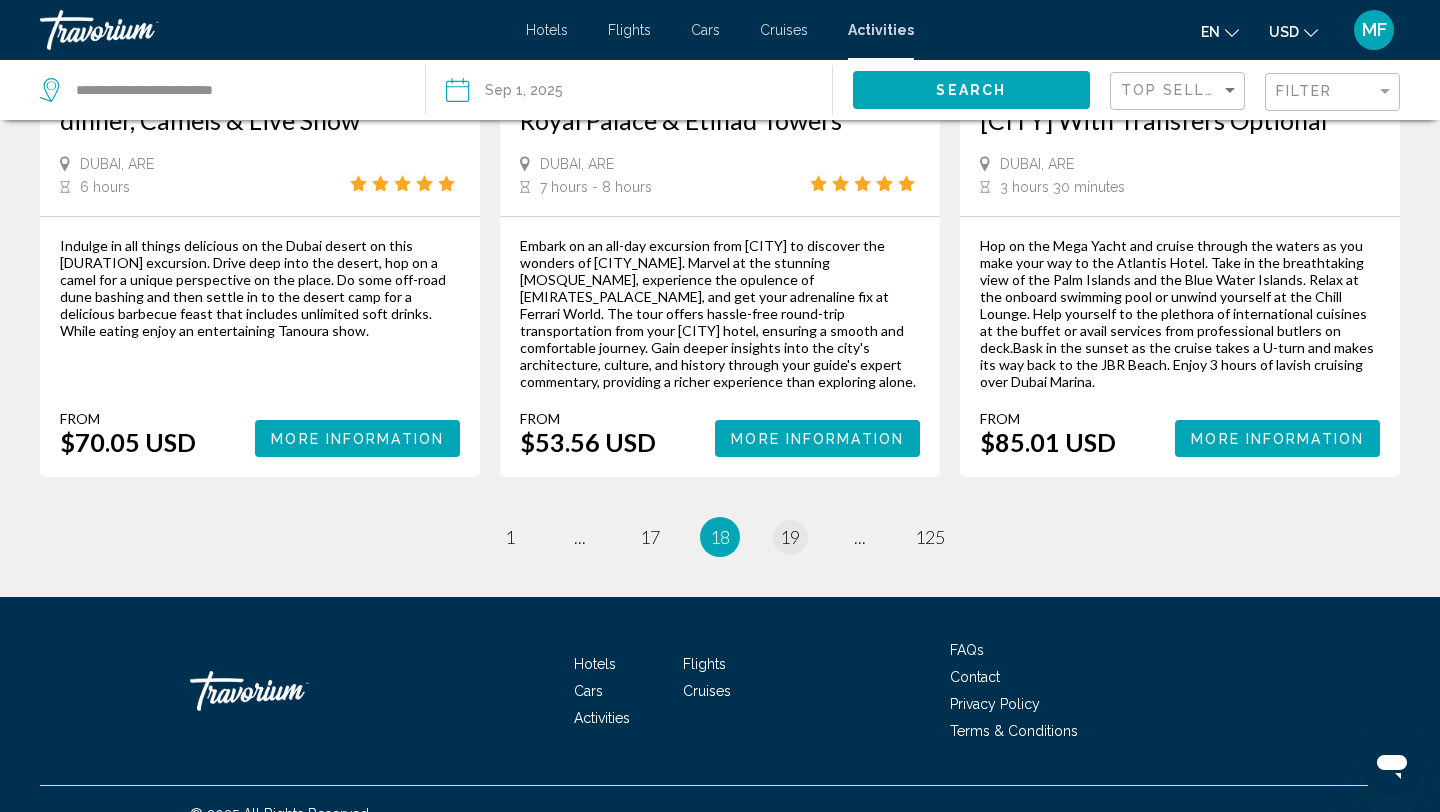 click on "19" at bounding box center [790, 537] 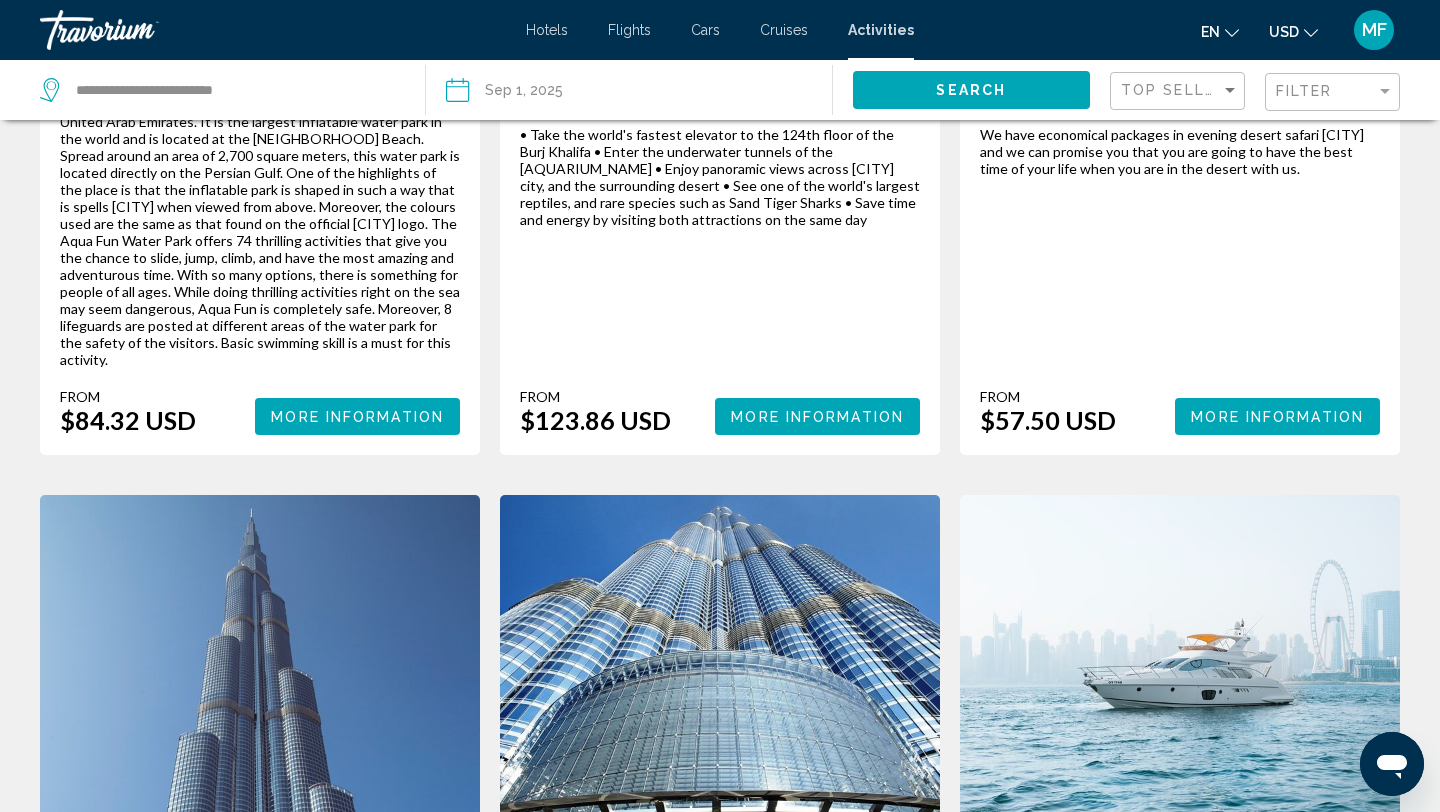 scroll, scrollTop: 3124, scrollLeft: 0, axis: vertical 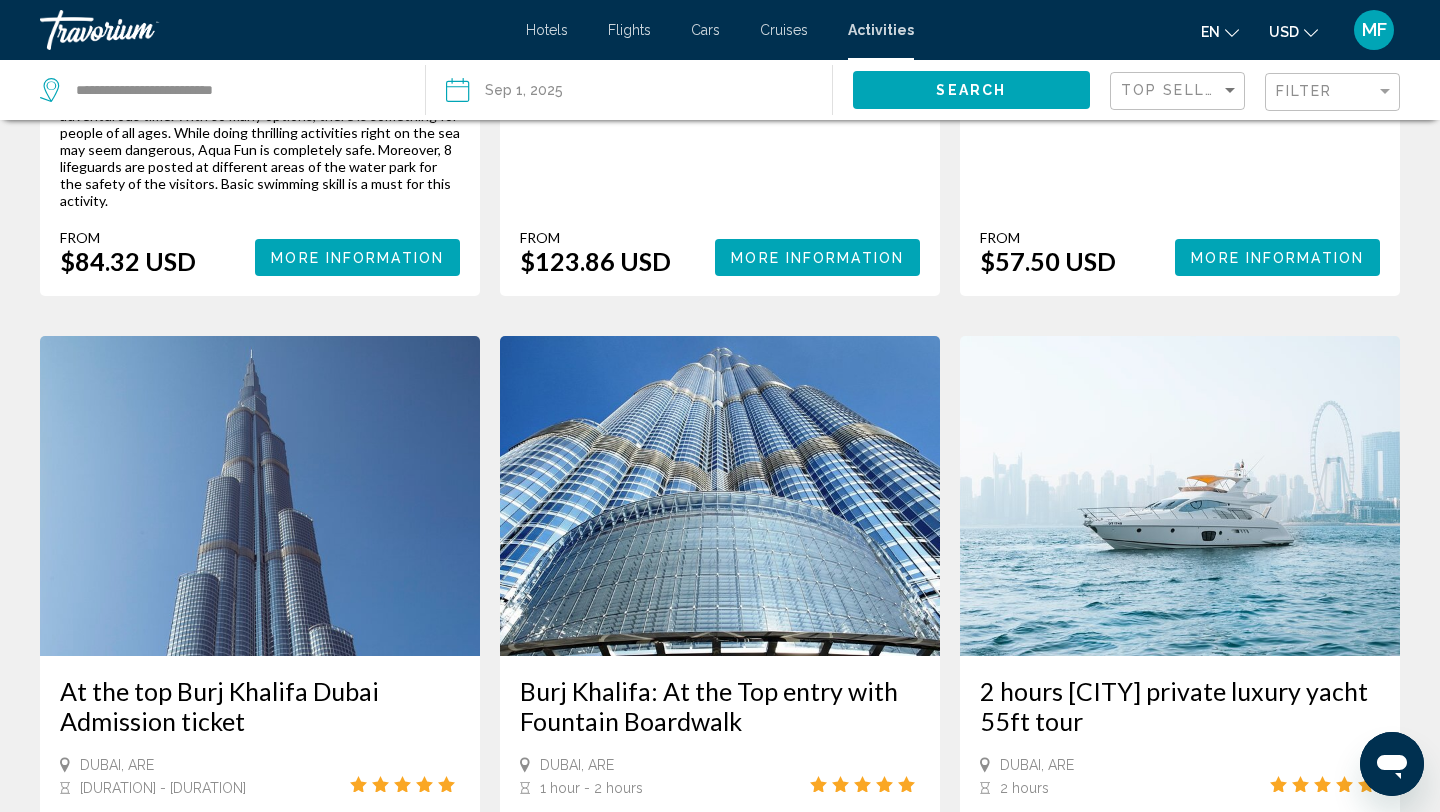click on "20" at bounding box center (790, 1155) 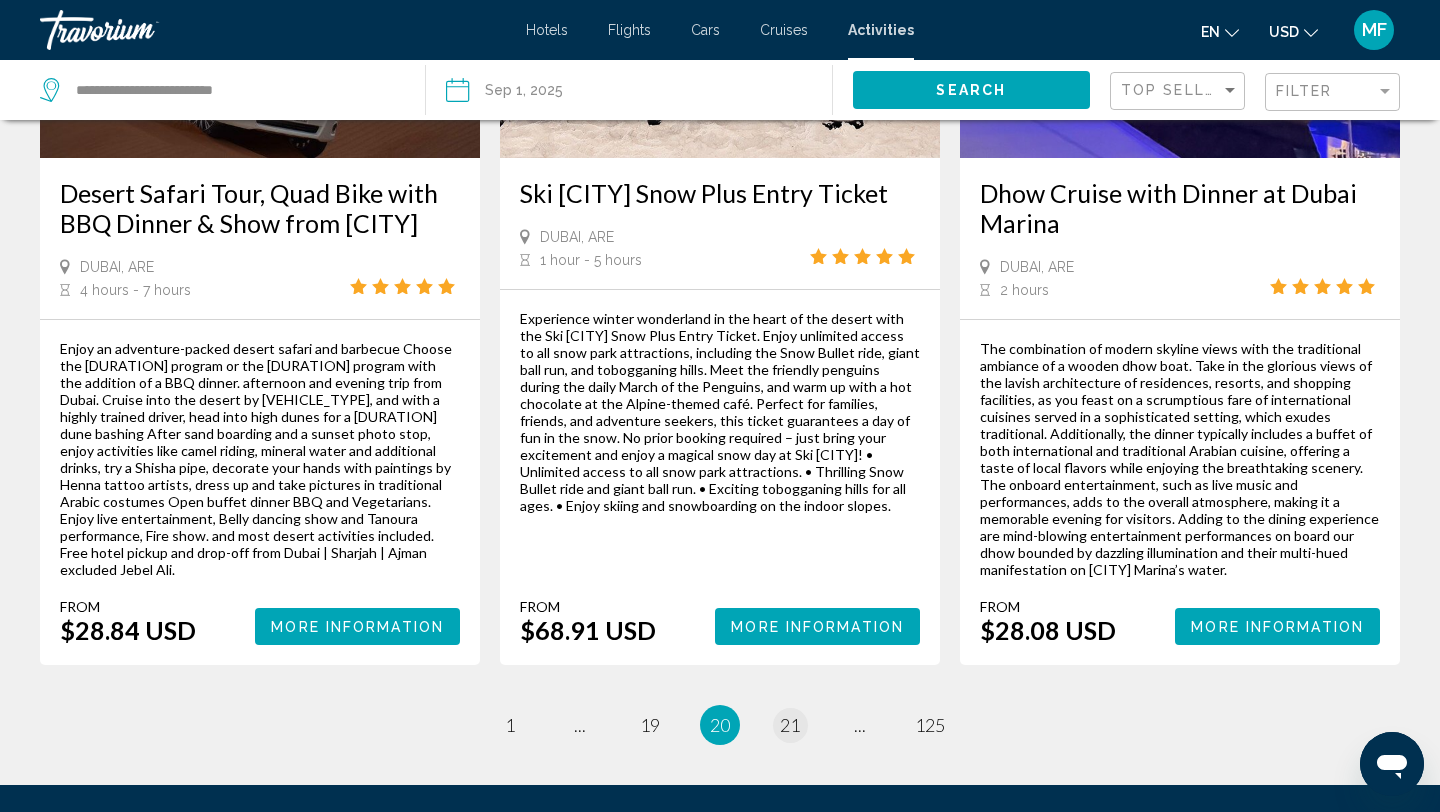 scroll, scrollTop: 2984, scrollLeft: 0, axis: vertical 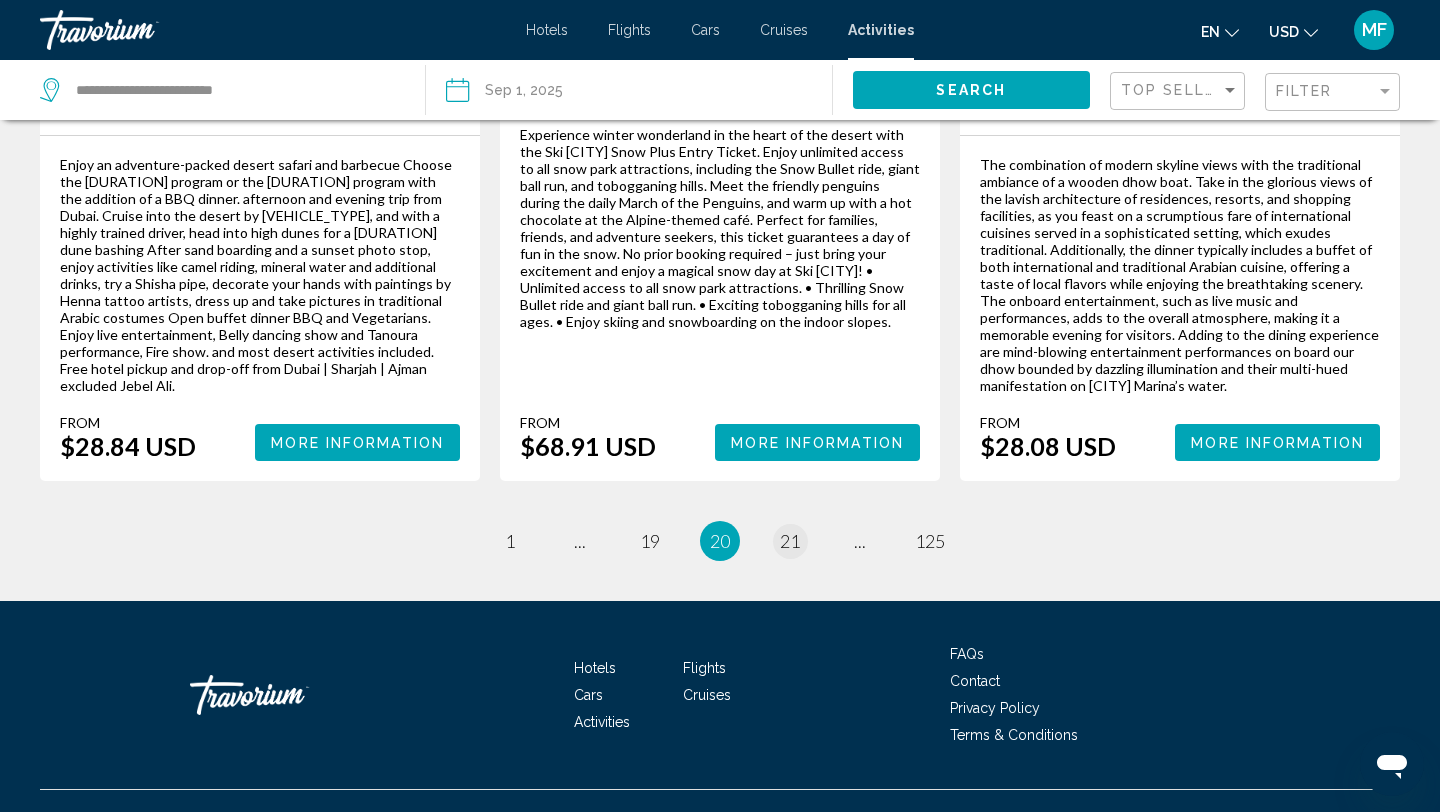 click on "21" at bounding box center [790, 541] 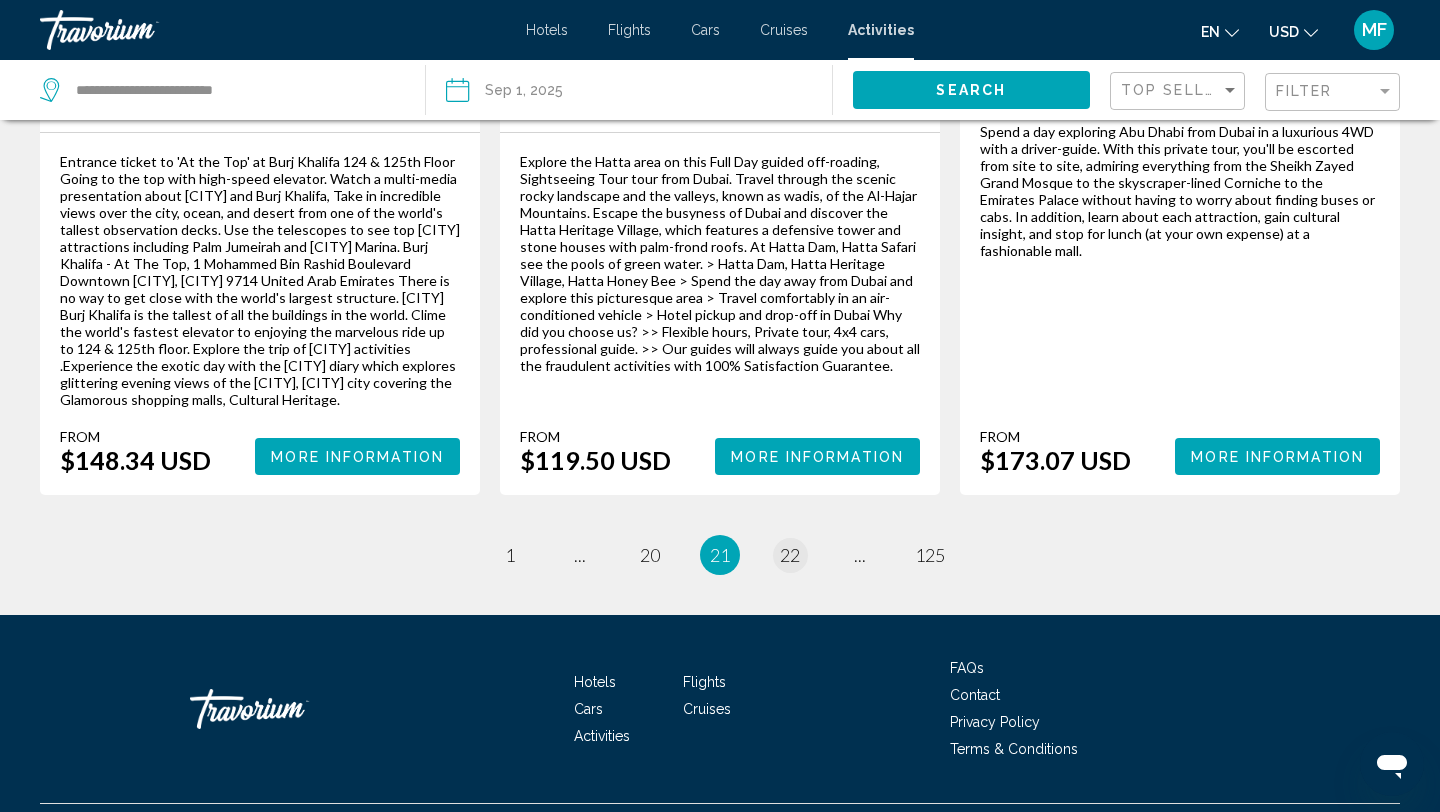 scroll, scrollTop: 3303, scrollLeft: 0, axis: vertical 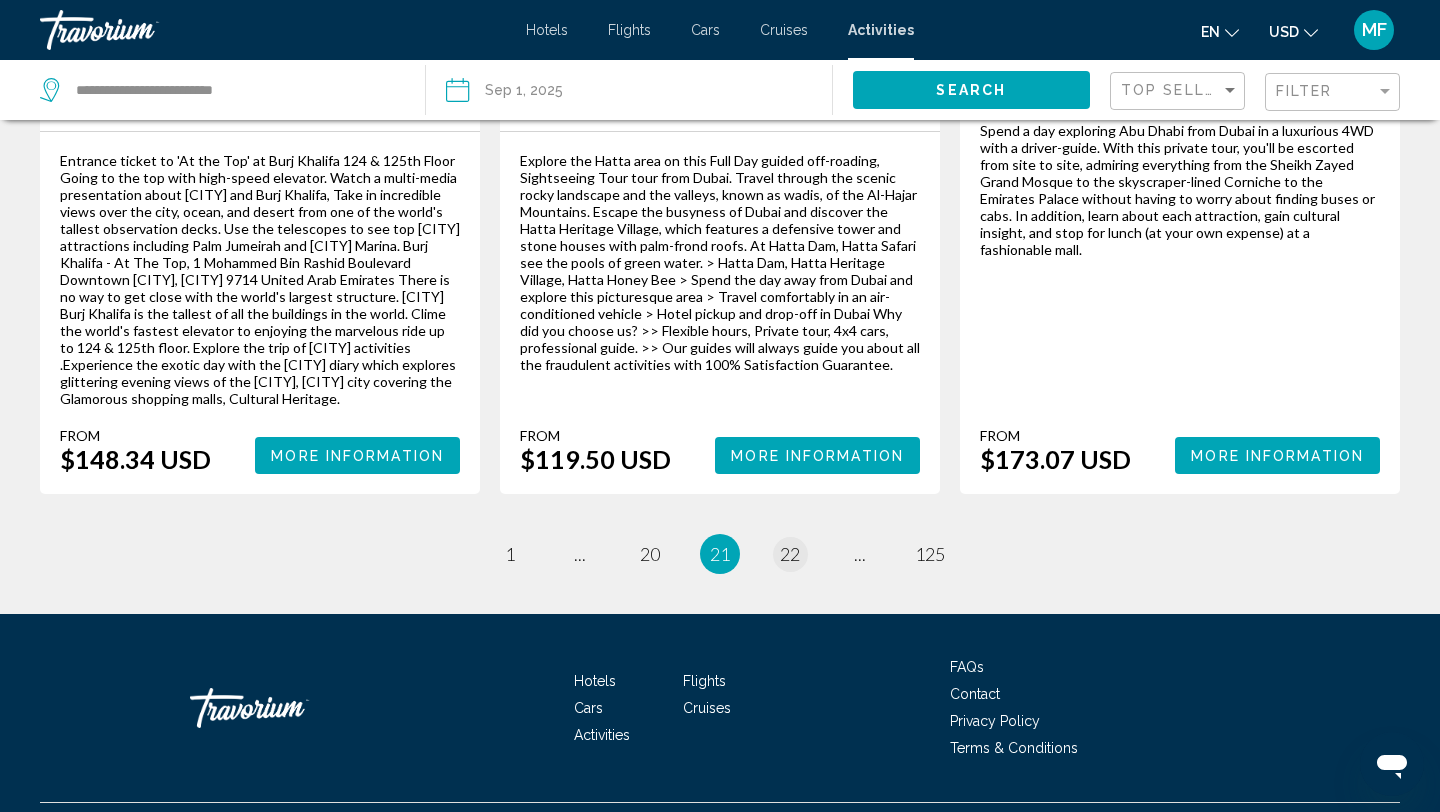 click on "22" at bounding box center (790, 554) 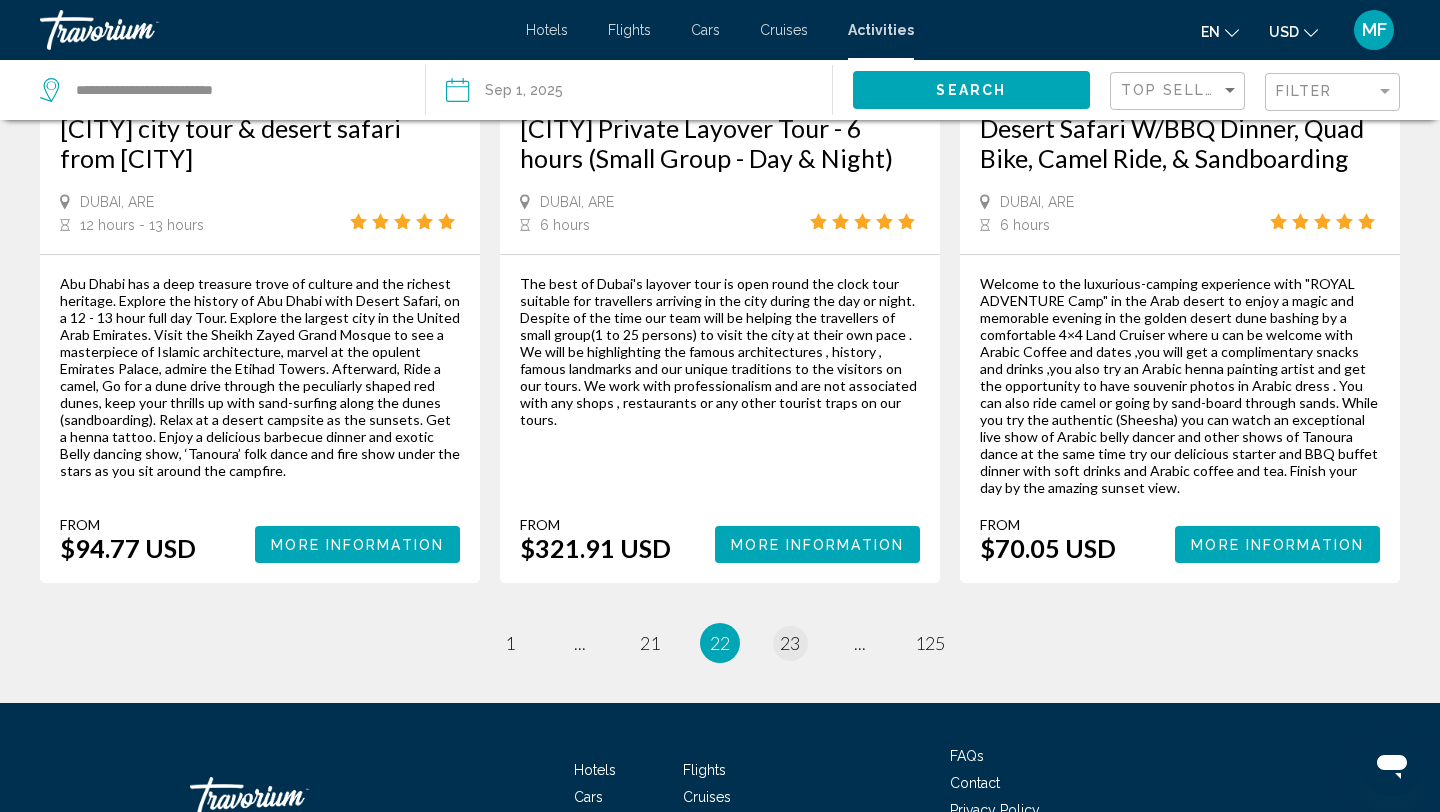 scroll, scrollTop: 3194, scrollLeft: 0, axis: vertical 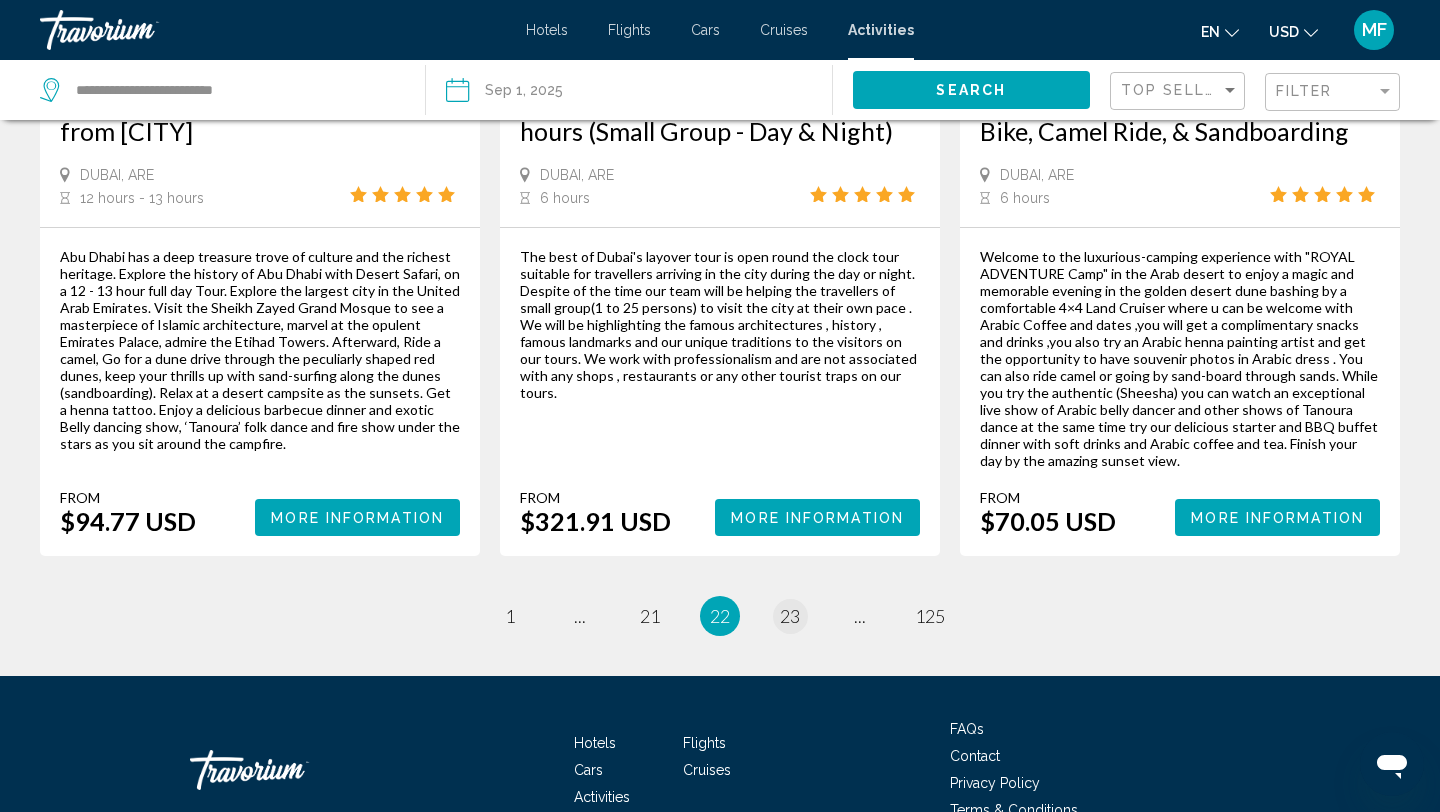 click on "23" at bounding box center (790, 616) 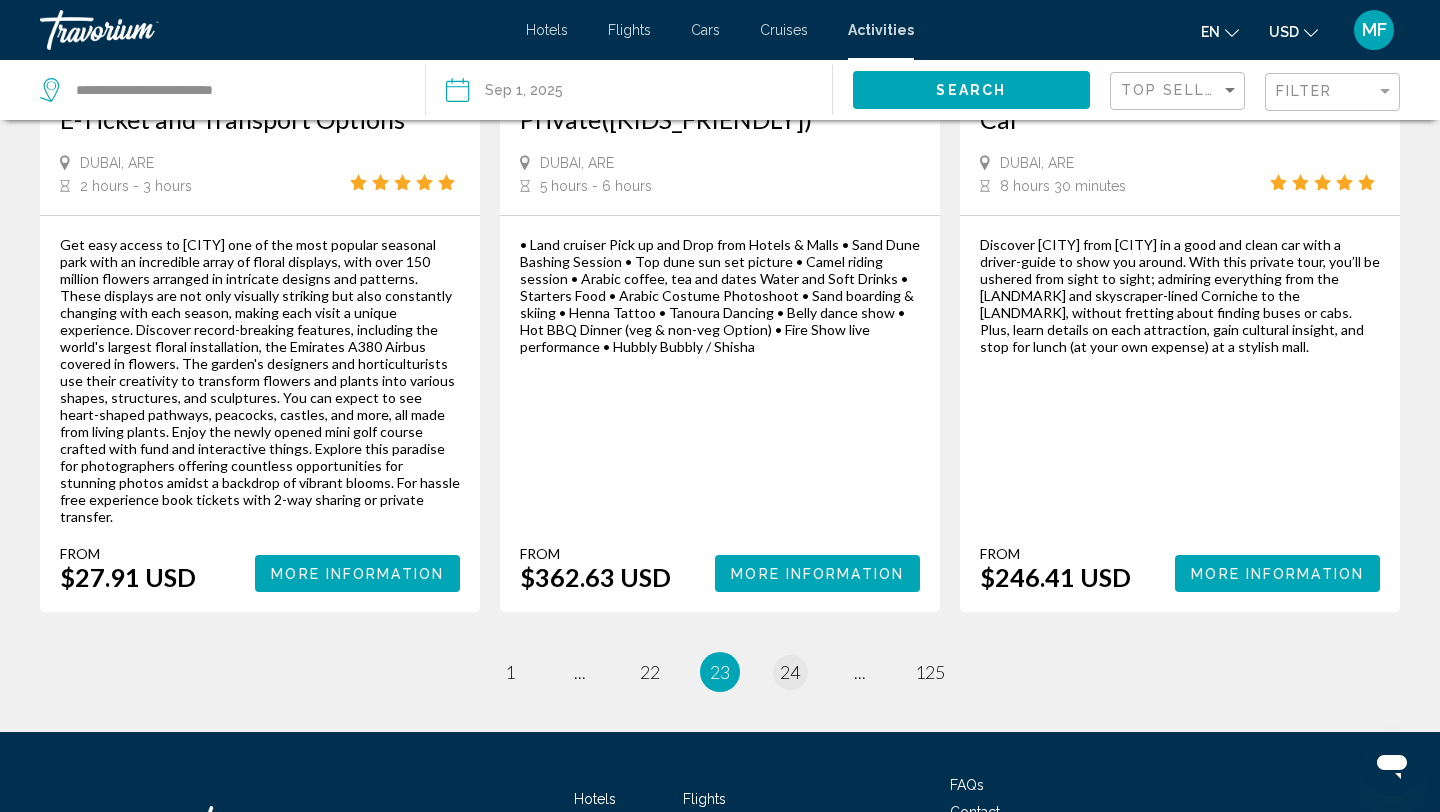 scroll, scrollTop: 3094, scrollLeft: 0, axis: vertical 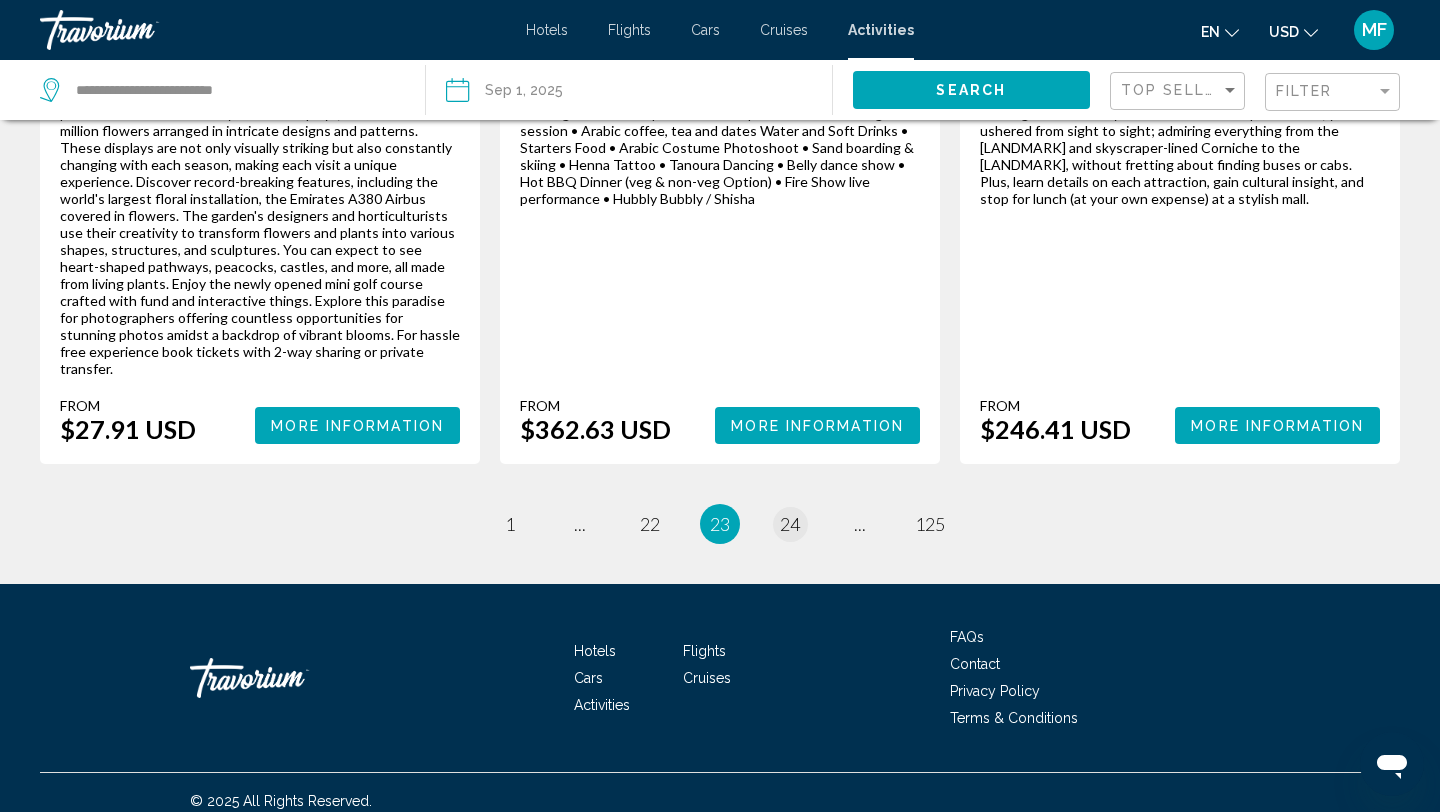 click on "24" at bounding box center [790, 524] 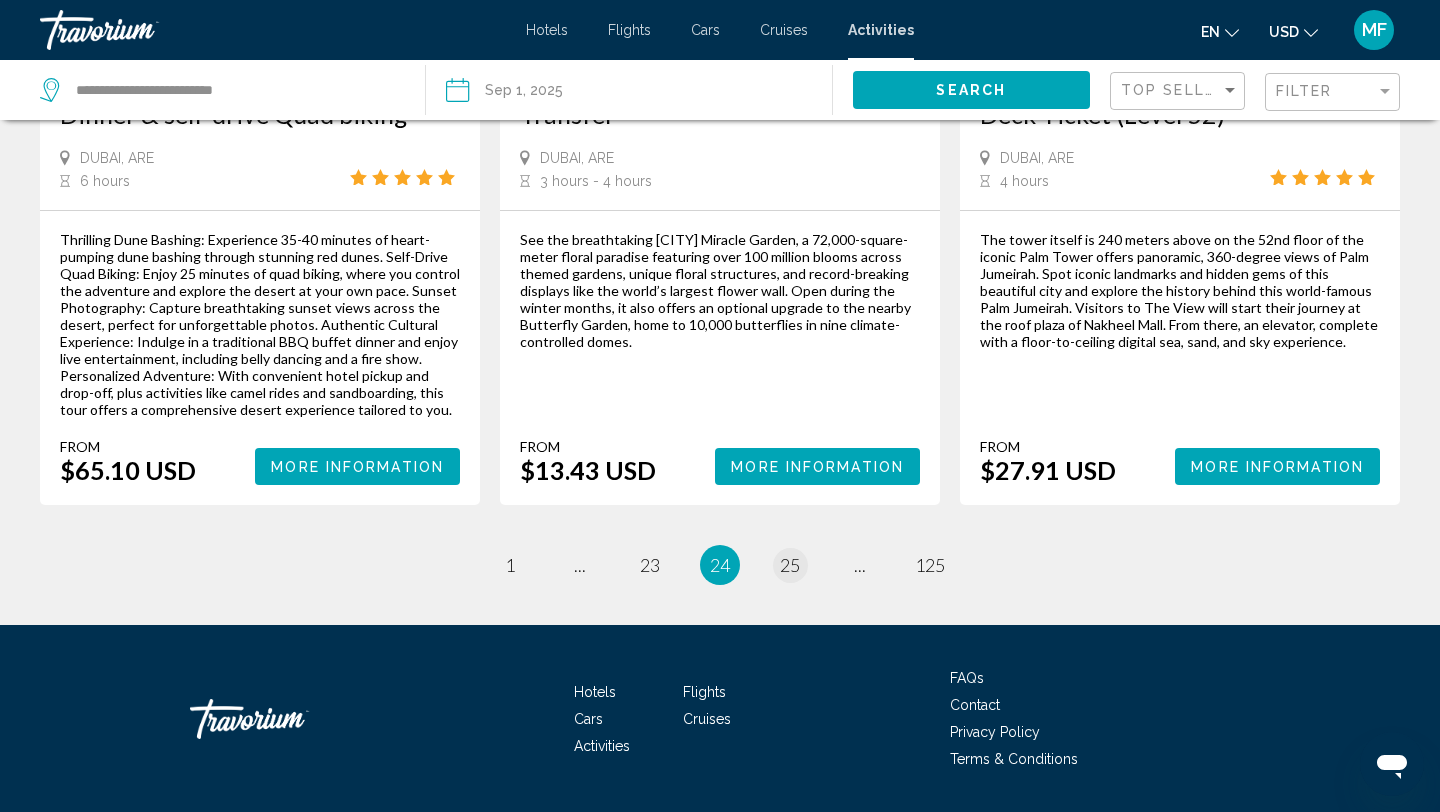 scroll, scrollTop: 3053, scrollLeft: 0, axis: vertical 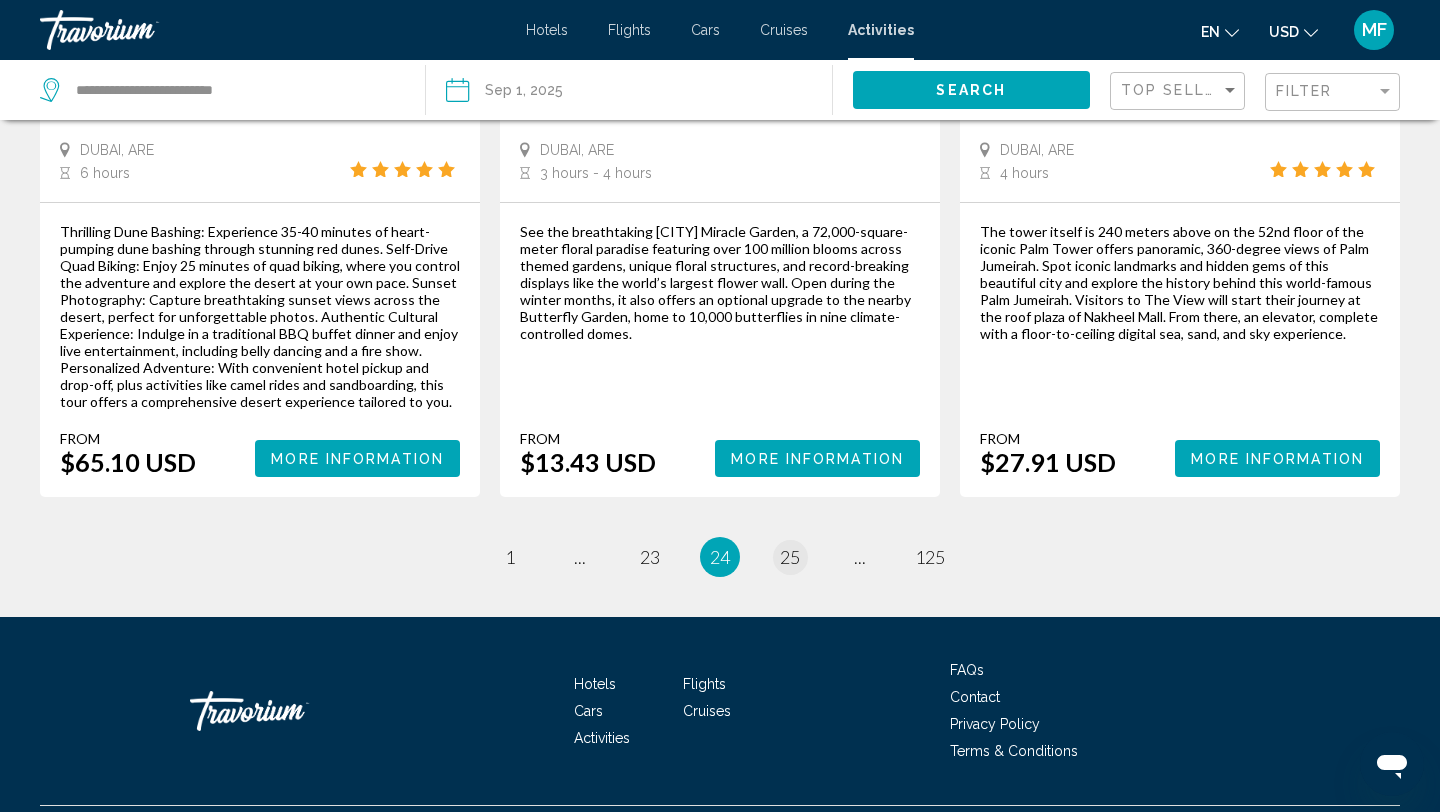 click on "25" at bounding box center [790, 557] 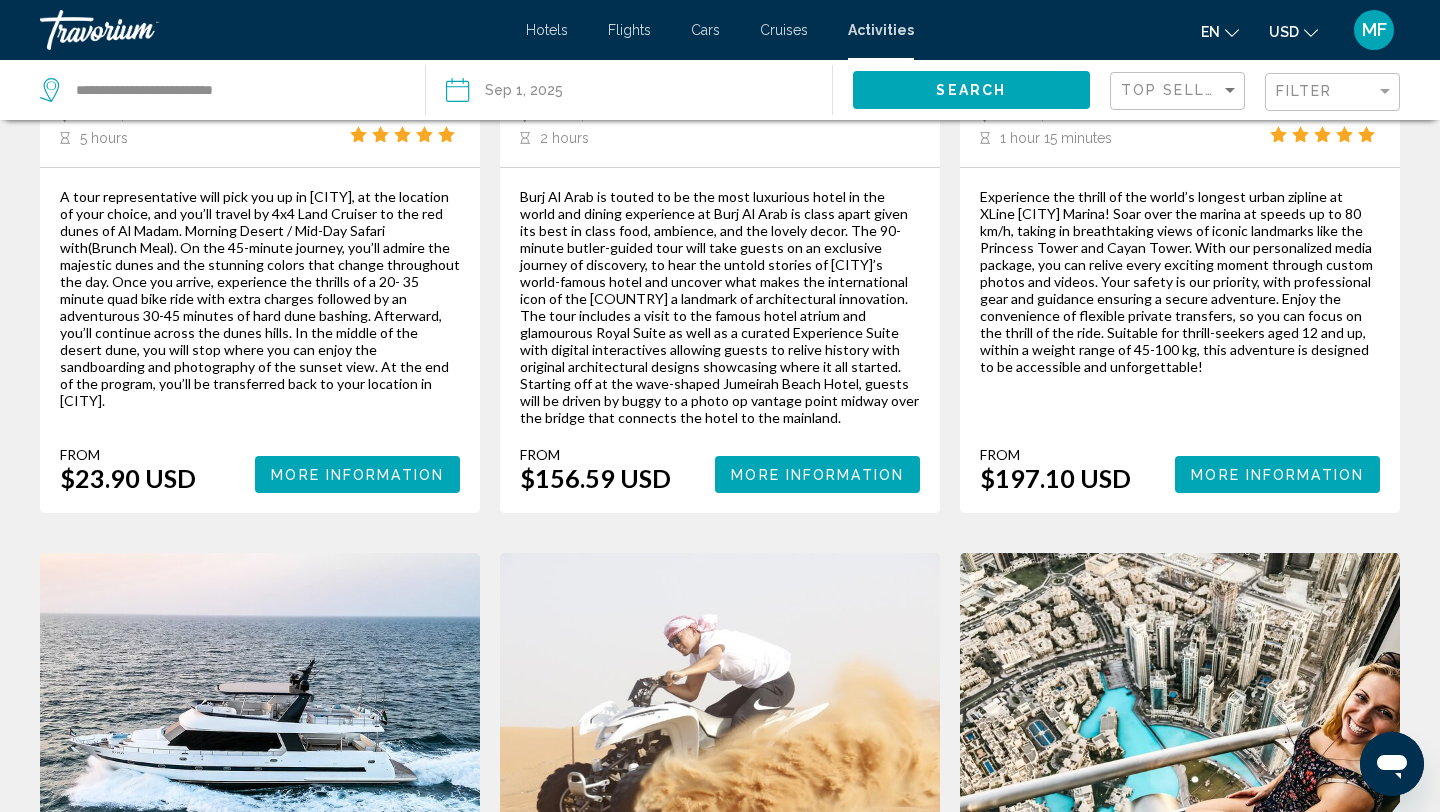 scroll, scrollTop: 1372, scrollLeft: 0, axis: vertical 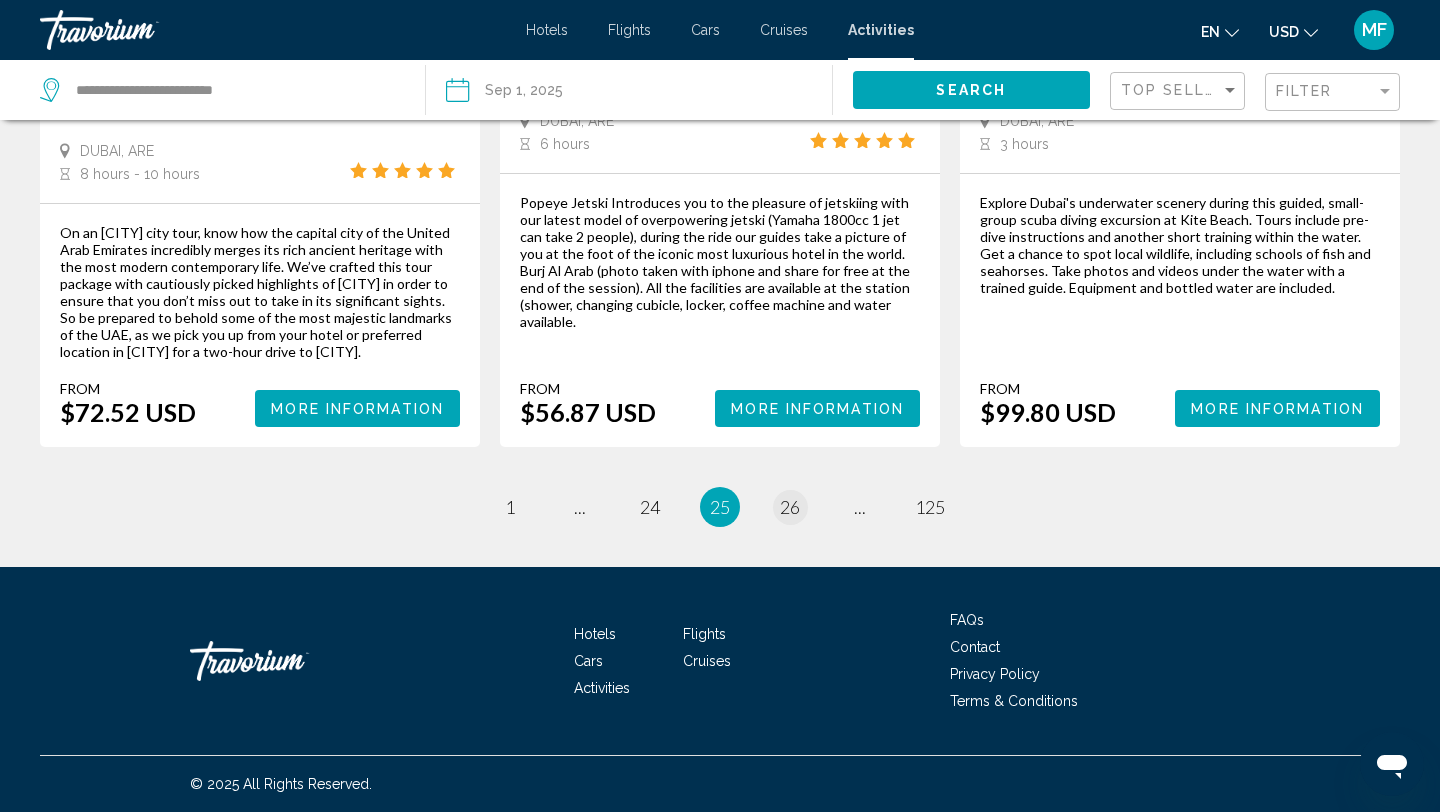 click on "26" at bounding box center [790, 507] 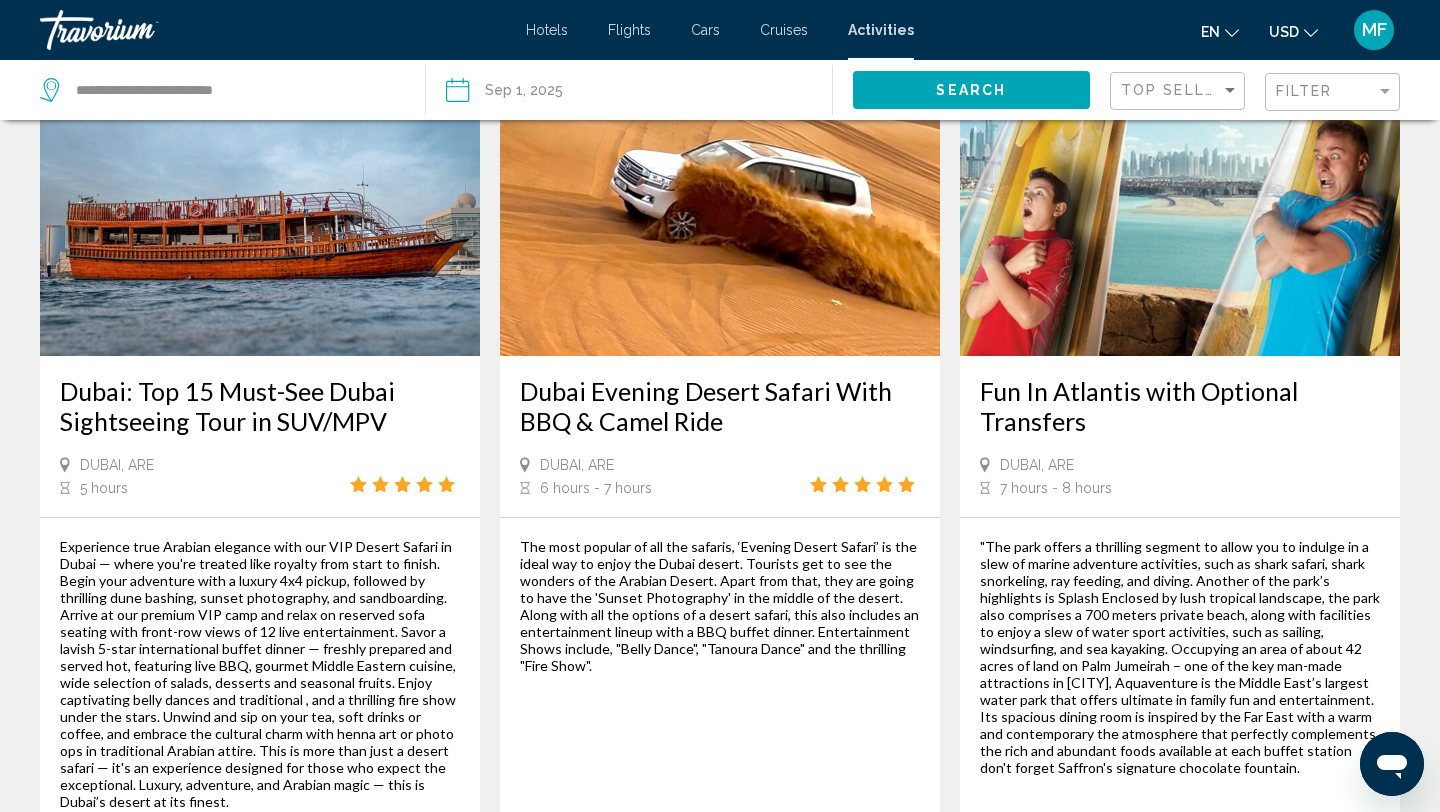 scroll, scrollTop: 2992, scrollLeft: 0, axis: vertical 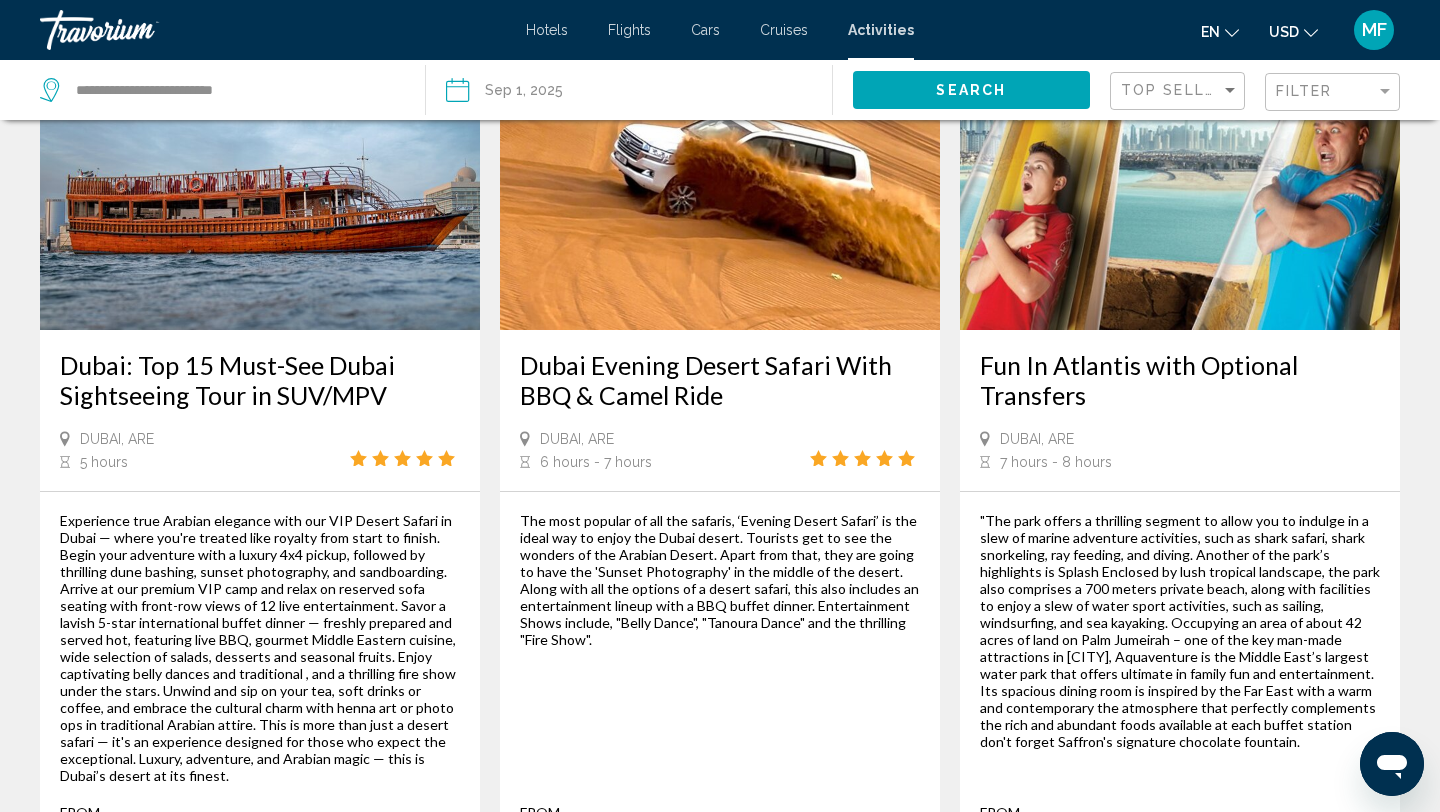 click on "27" at bounding box center [790, 931] 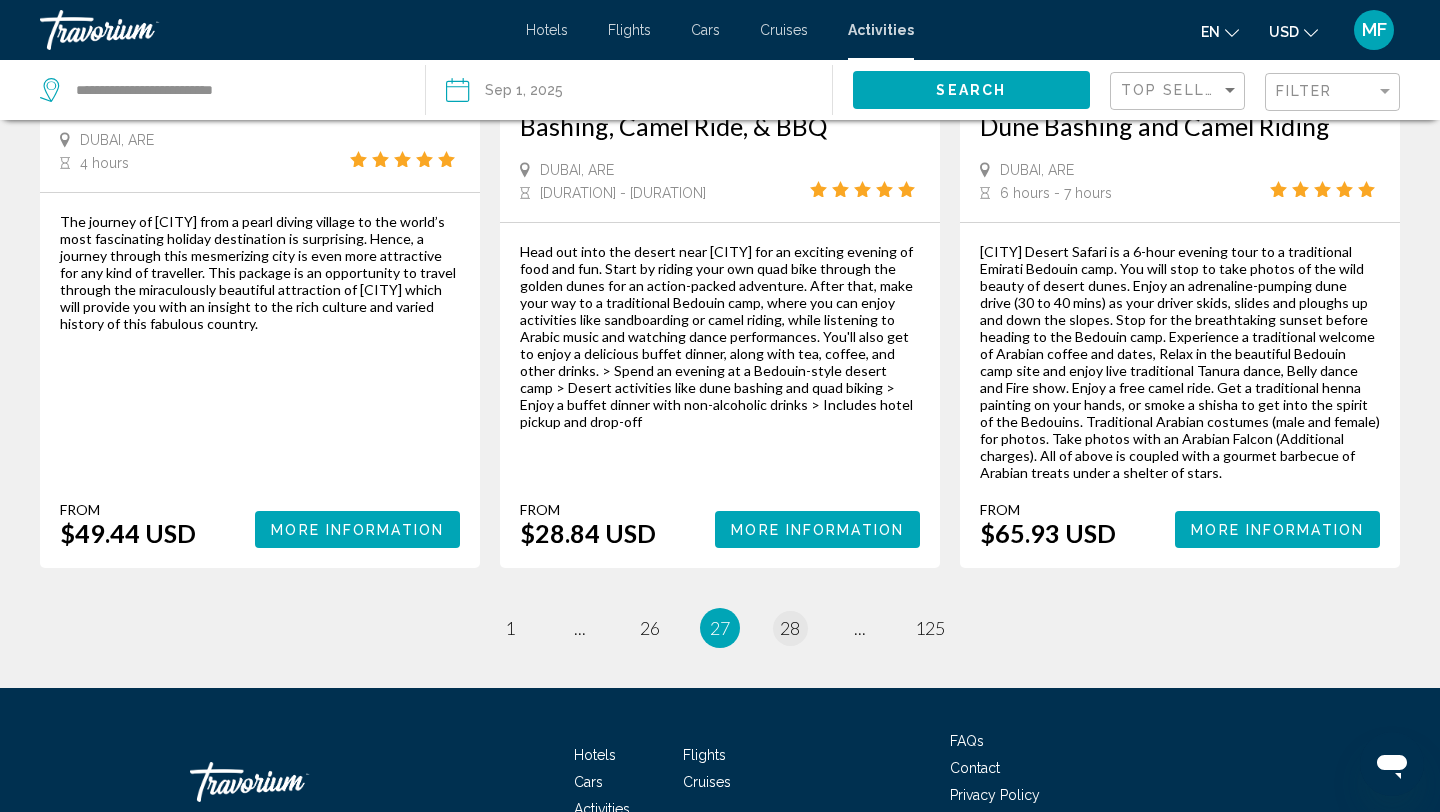 scroll, scrollTop: 3193, scrollLeft: 0, axis: vertical 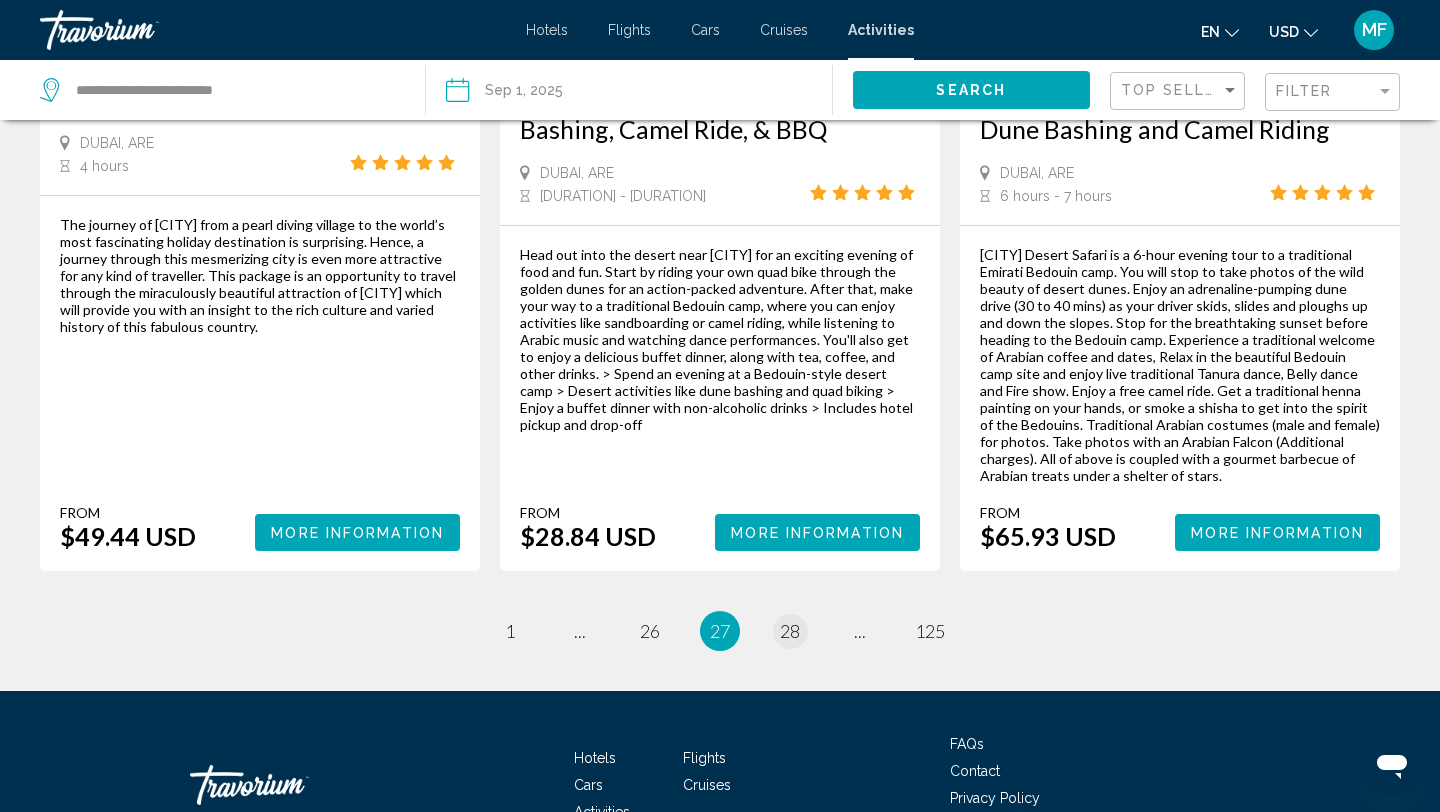 click on "28" at bounding box center [790, 631] 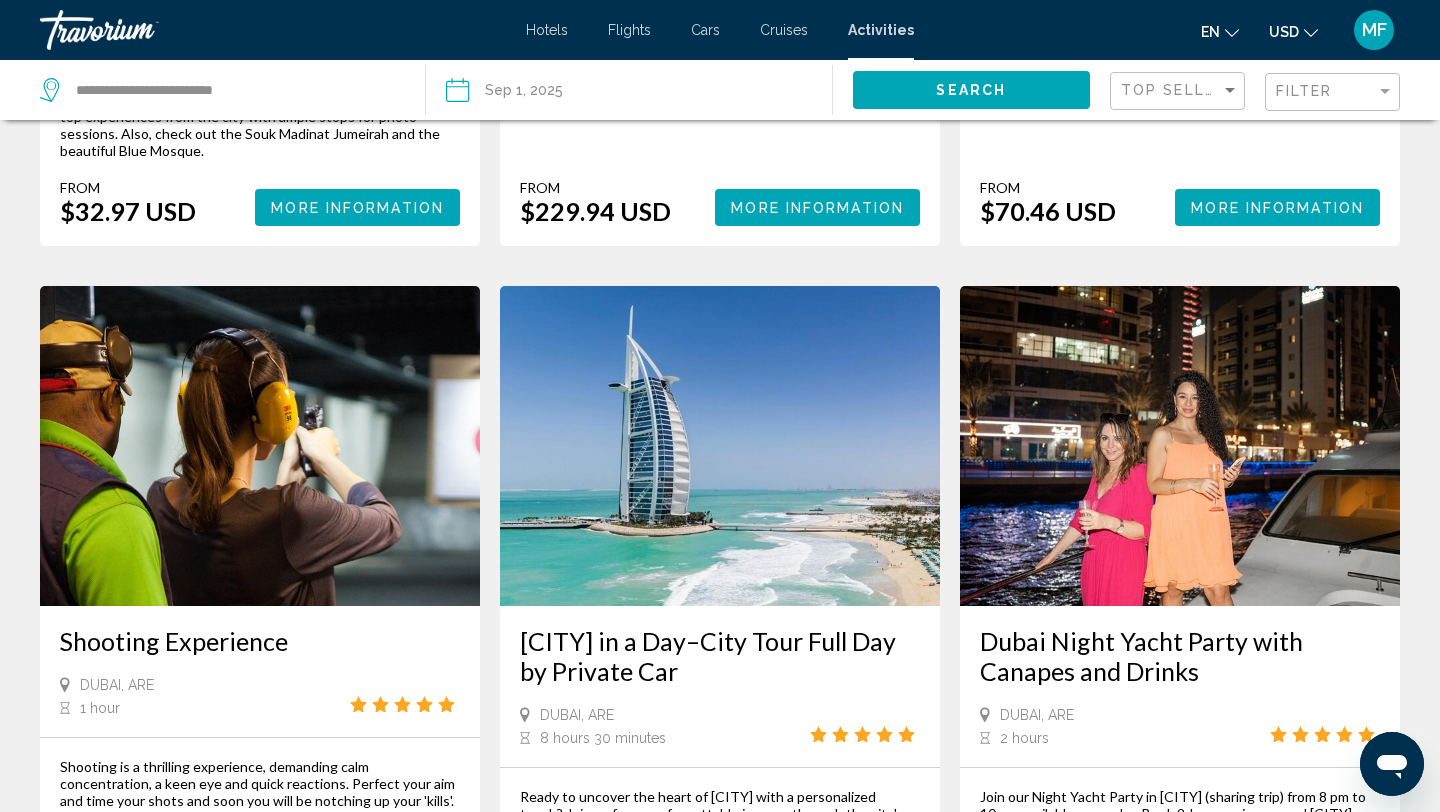 scroll, scrollTop: 3154, scrollLeft: 0, axis: vertical 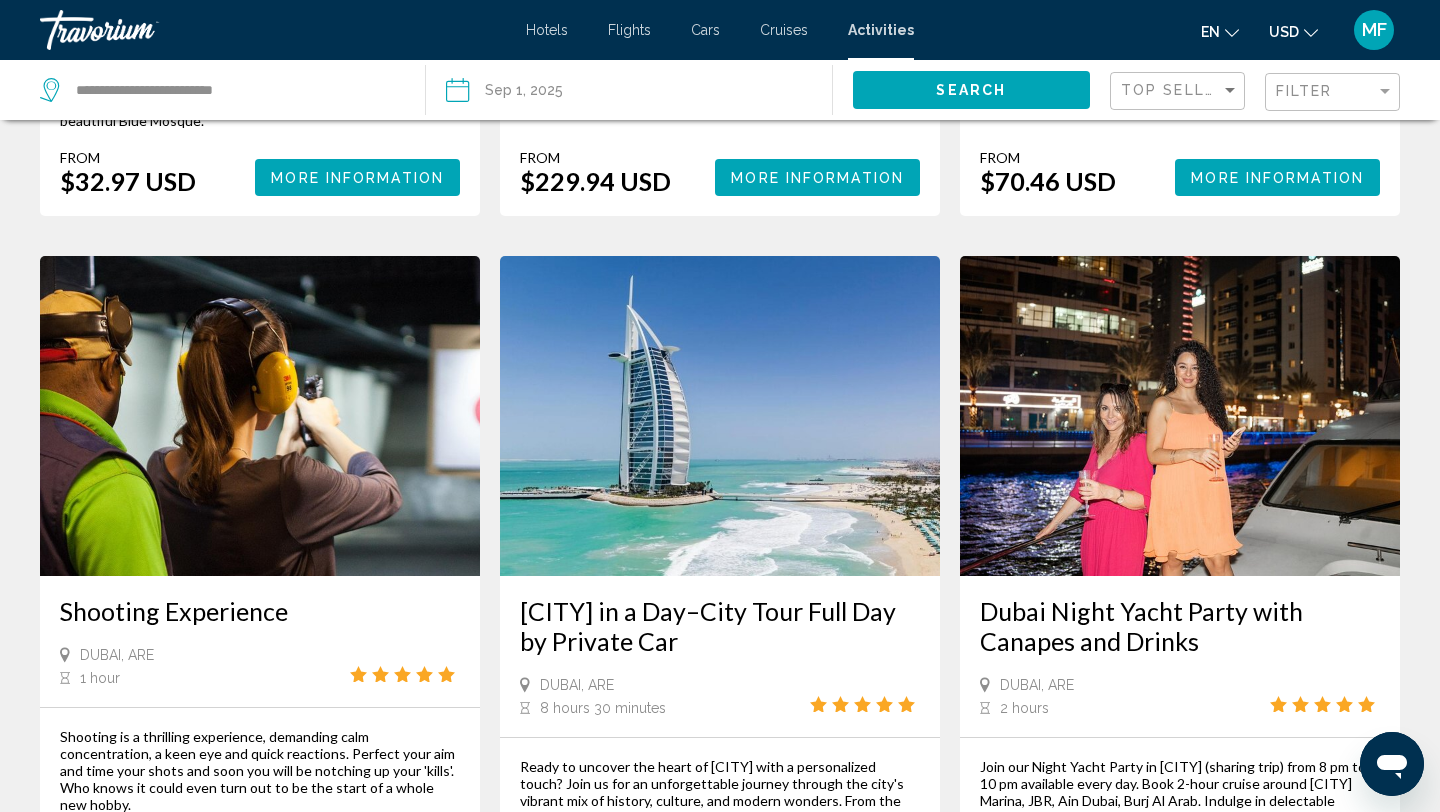 click on "29" at bounding box center [790, 1177] 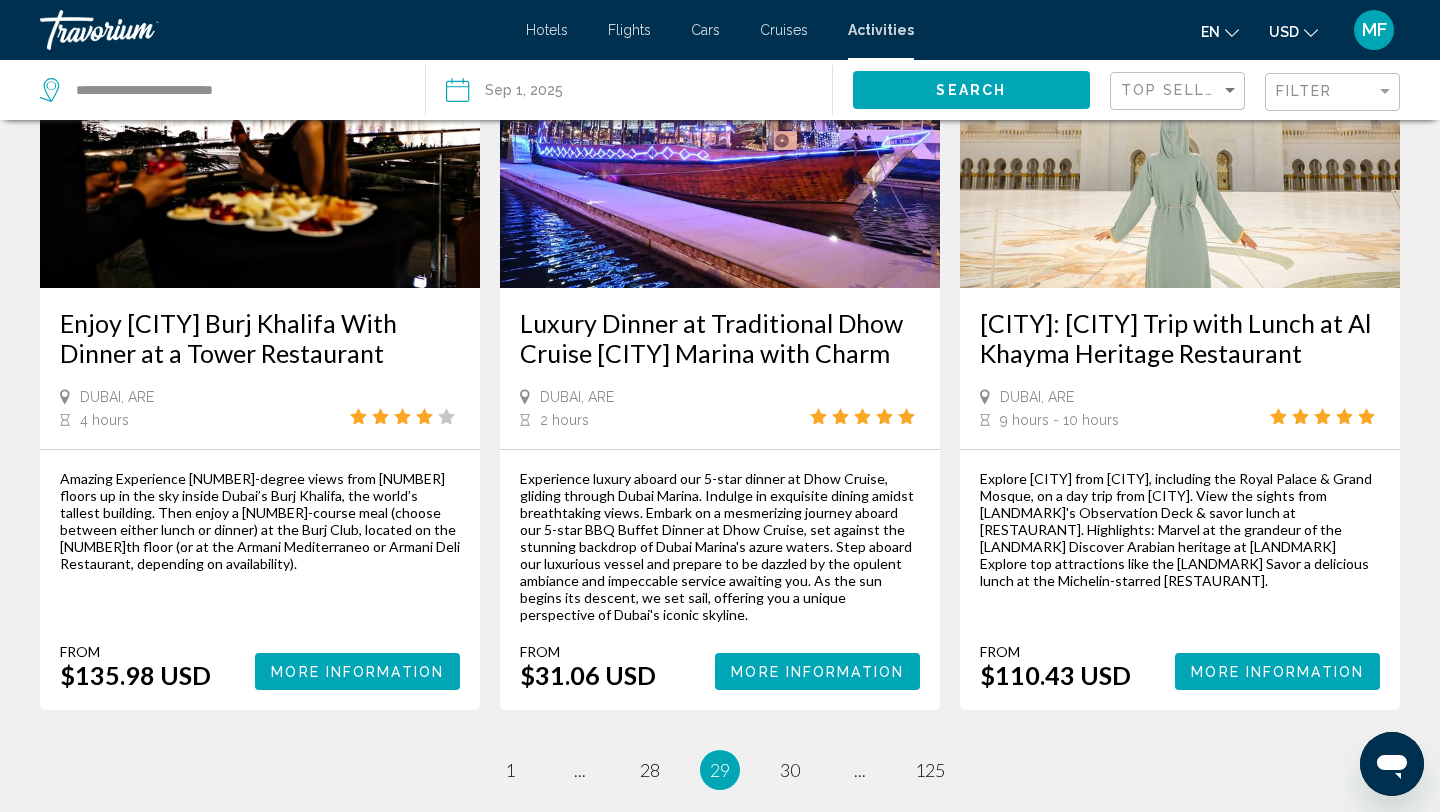 scroll, scrollTop: 2933, scrollLeft: 0, axis: vertical 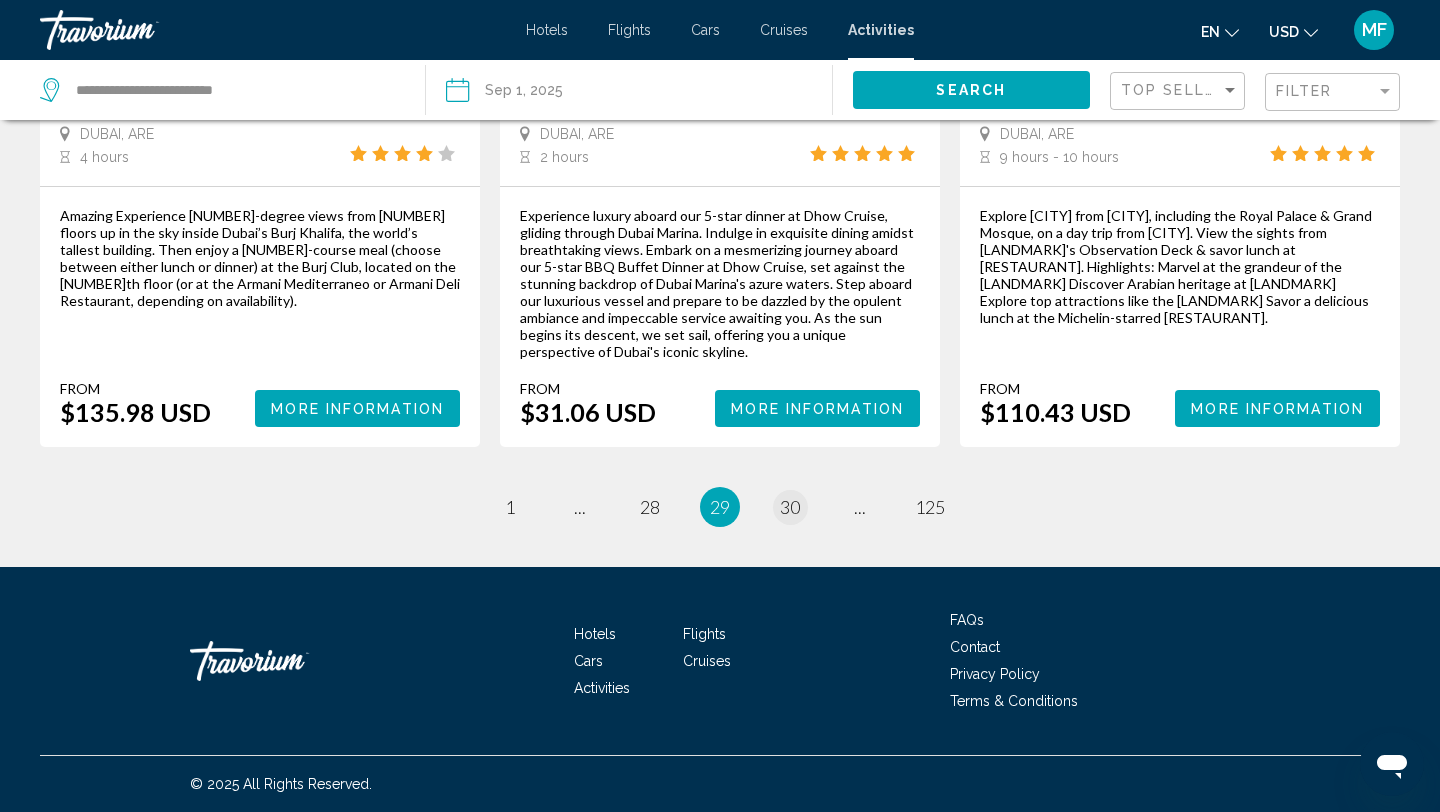 click on "30" at bounding box center [790, 507] 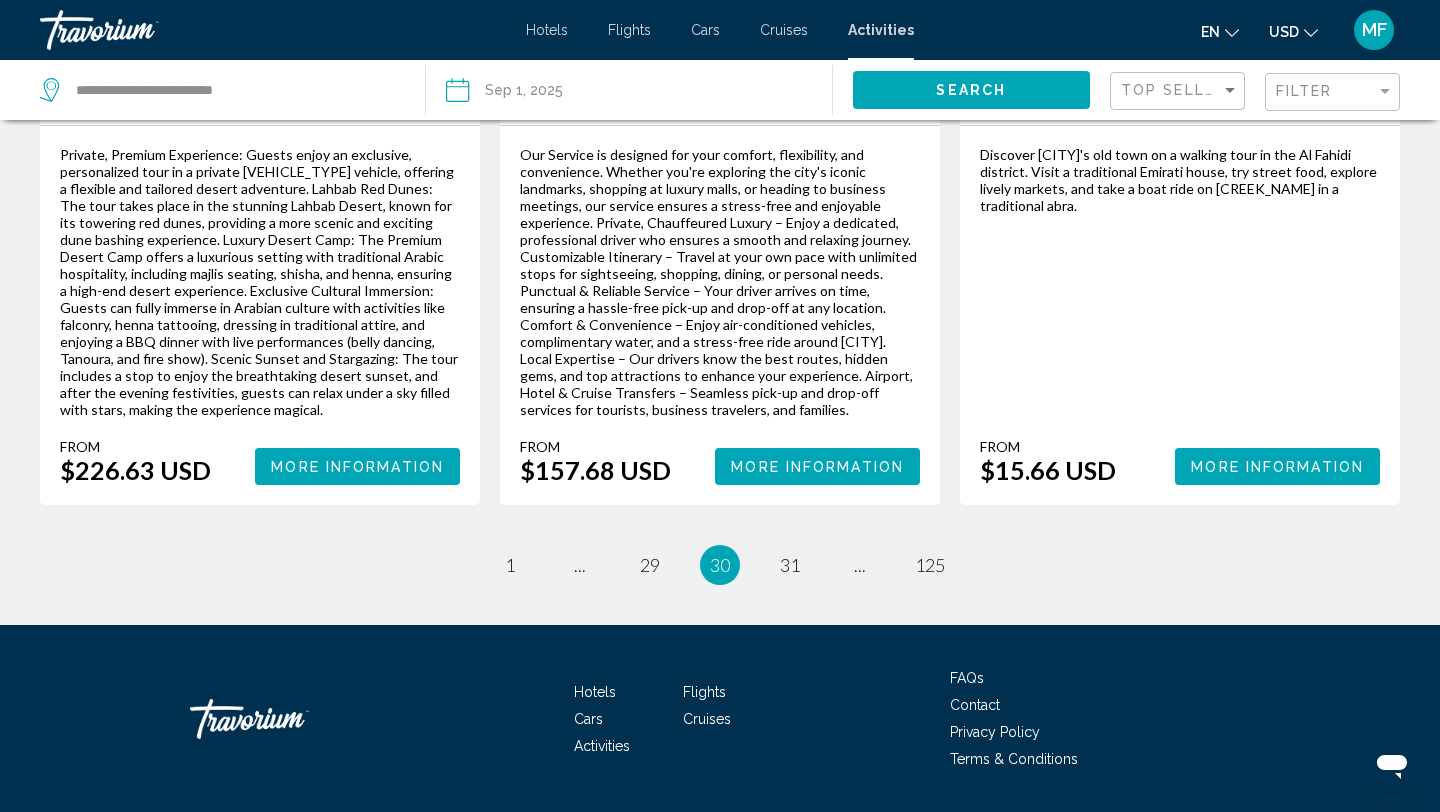 scroll, scrollTop: 3069, scrollLeft: 0, axis: vertical 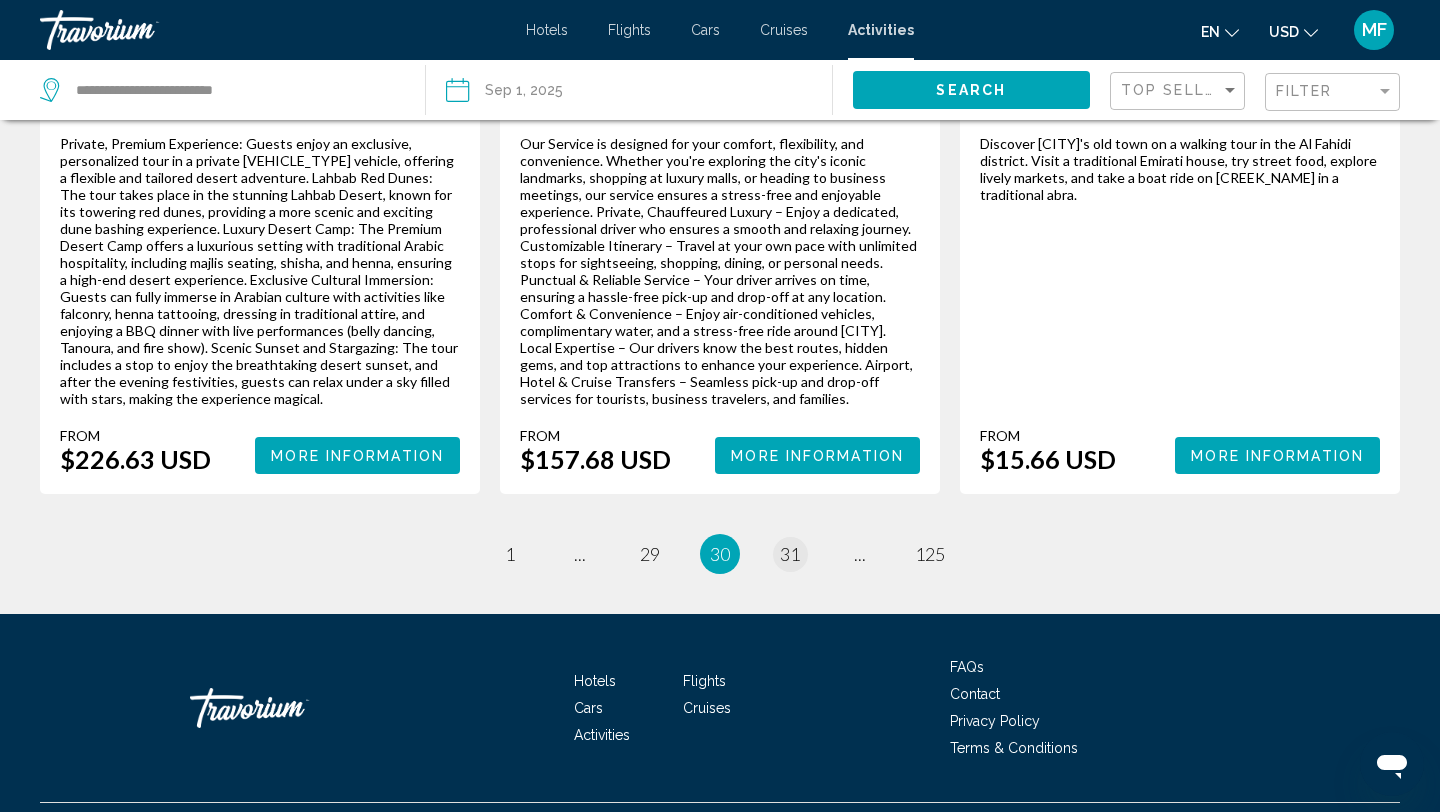 click on "31" at bounding box center [790, 554] 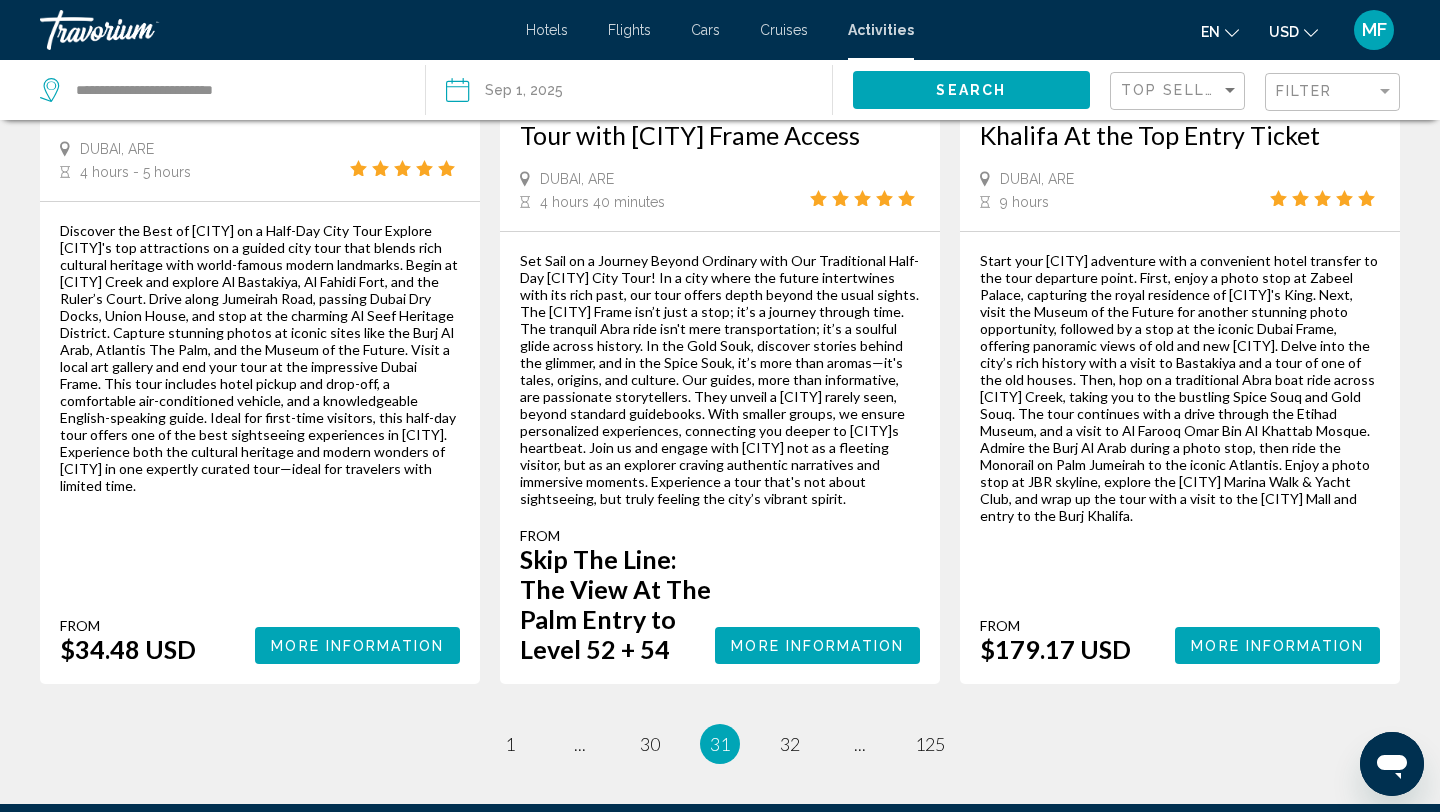 scroll, scrollTop: 3286, scrollLeft: 0, axis: vertical 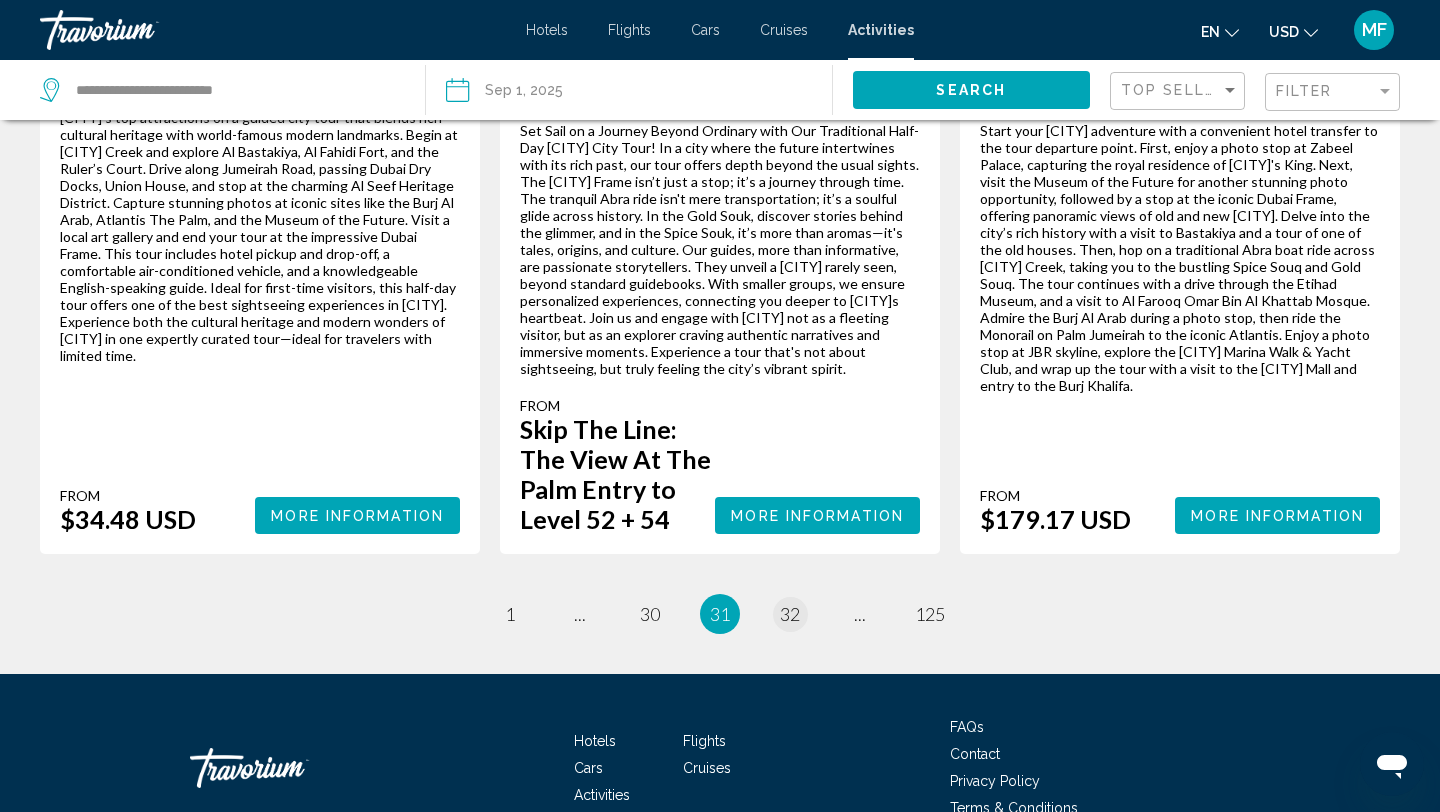 click on "32" at bounding box center (790, 614) 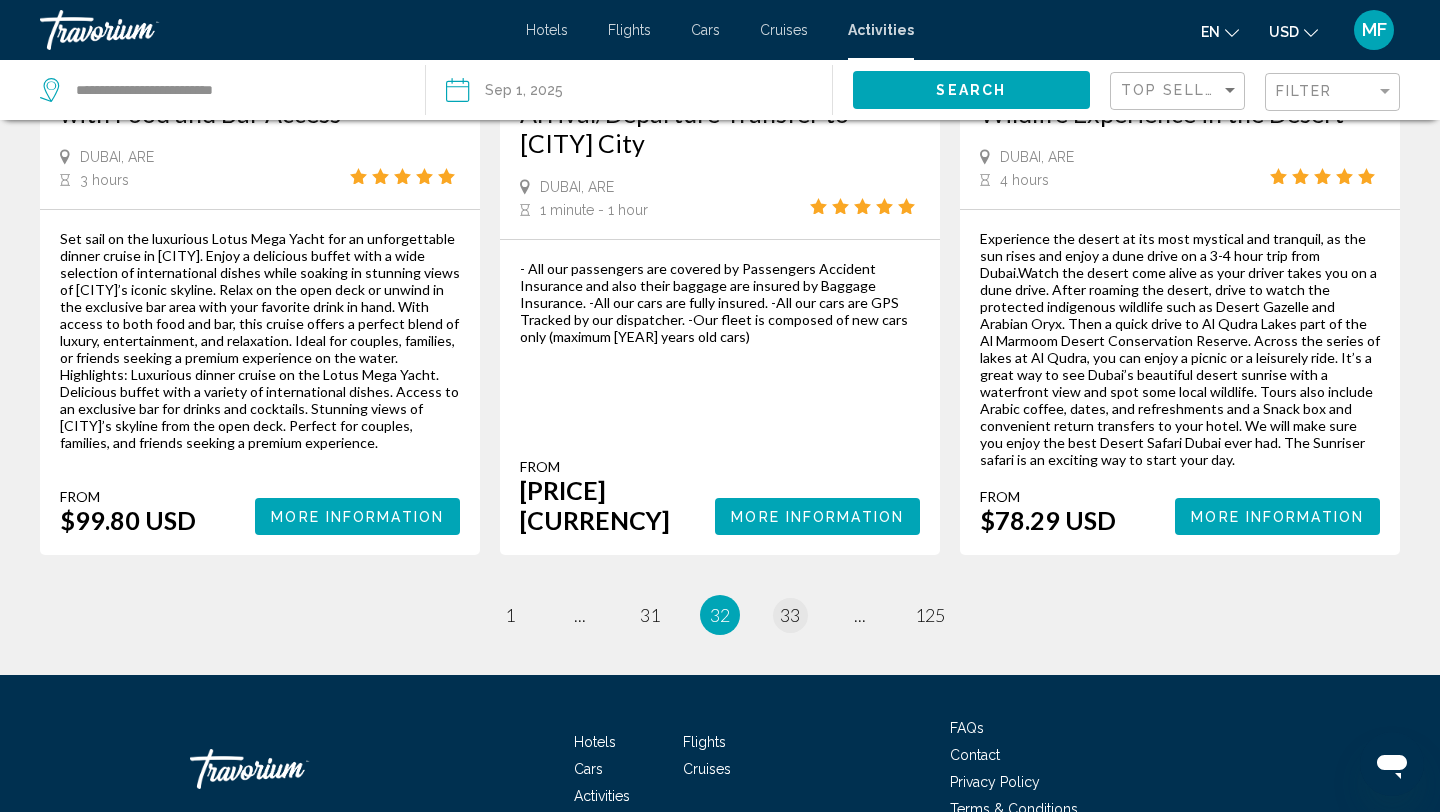 scroll, scrollTop: 3135, scrollLeft: 0, axis: vertical 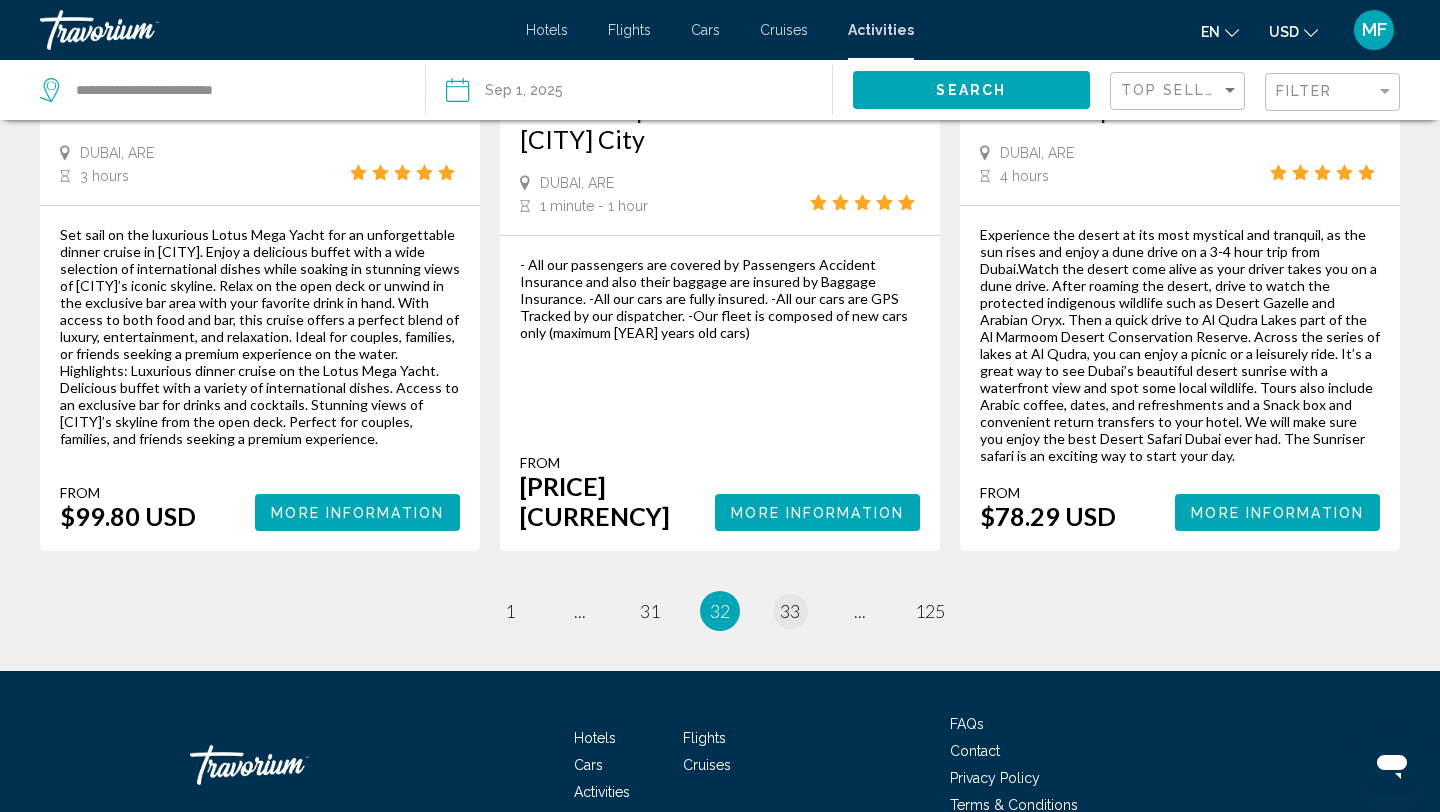 click on "33" at bounding box center (790, 611) 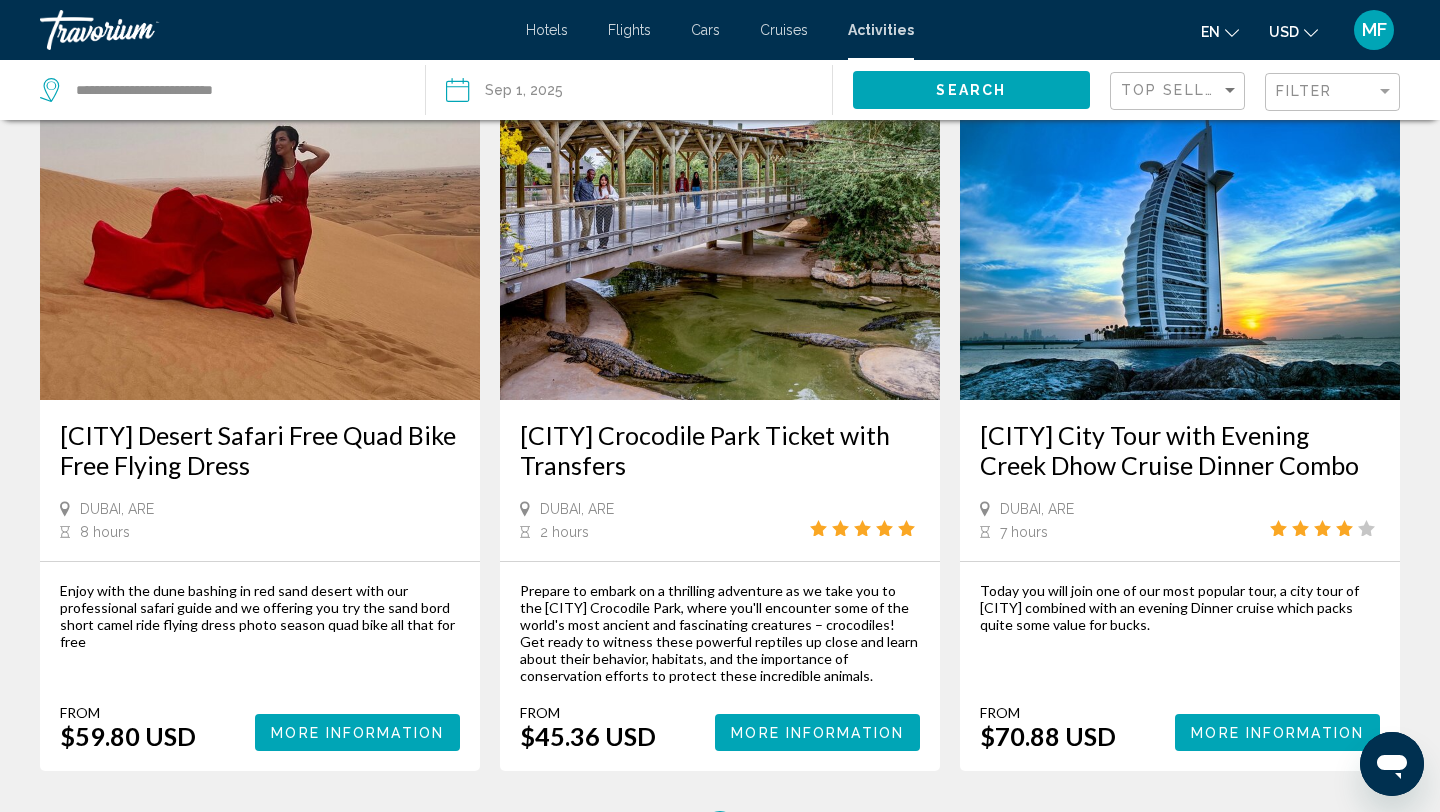 scroll, scrollTop: 2699, scrollLeft: 0, axis: vertical 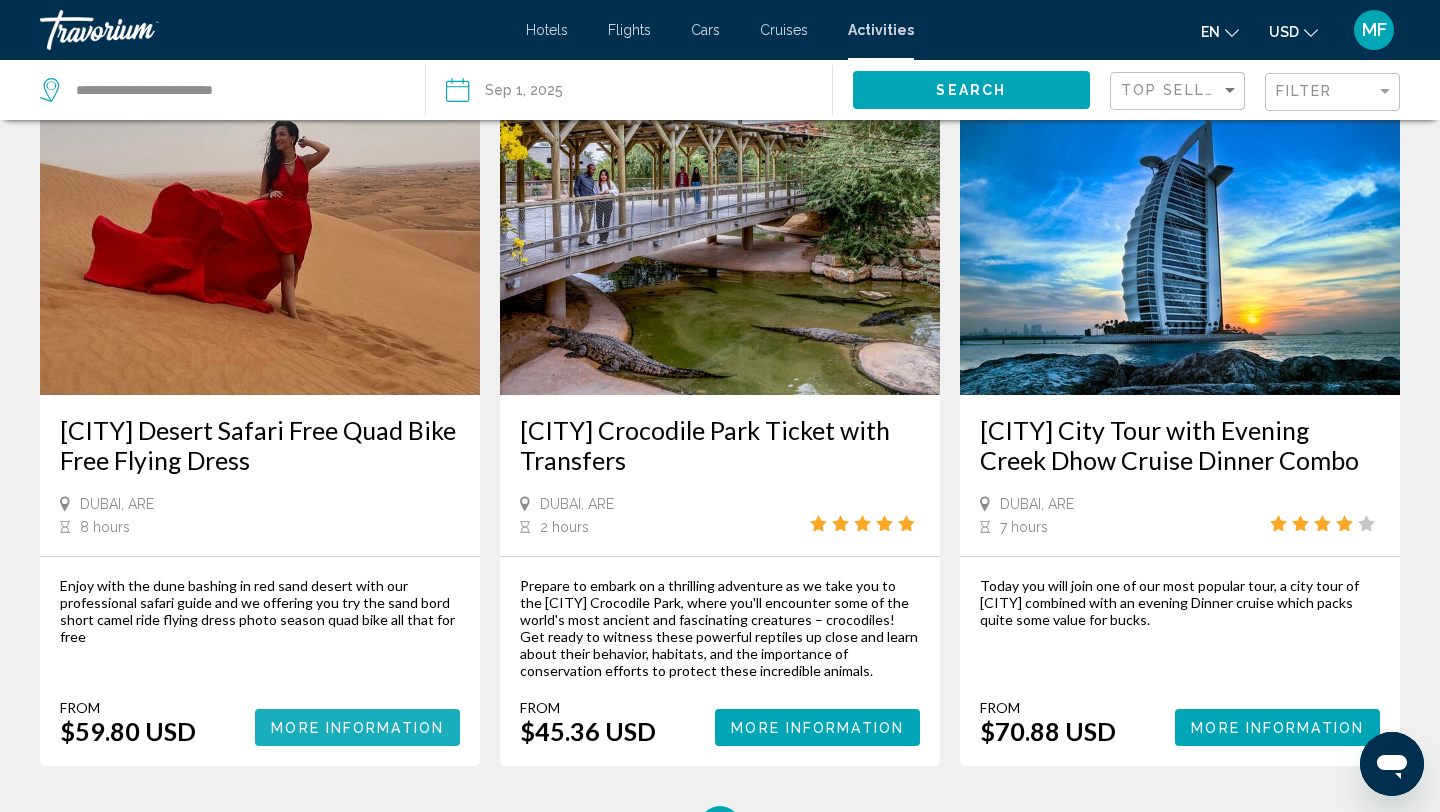 click on "More Information" at bounding box center (357, 728) 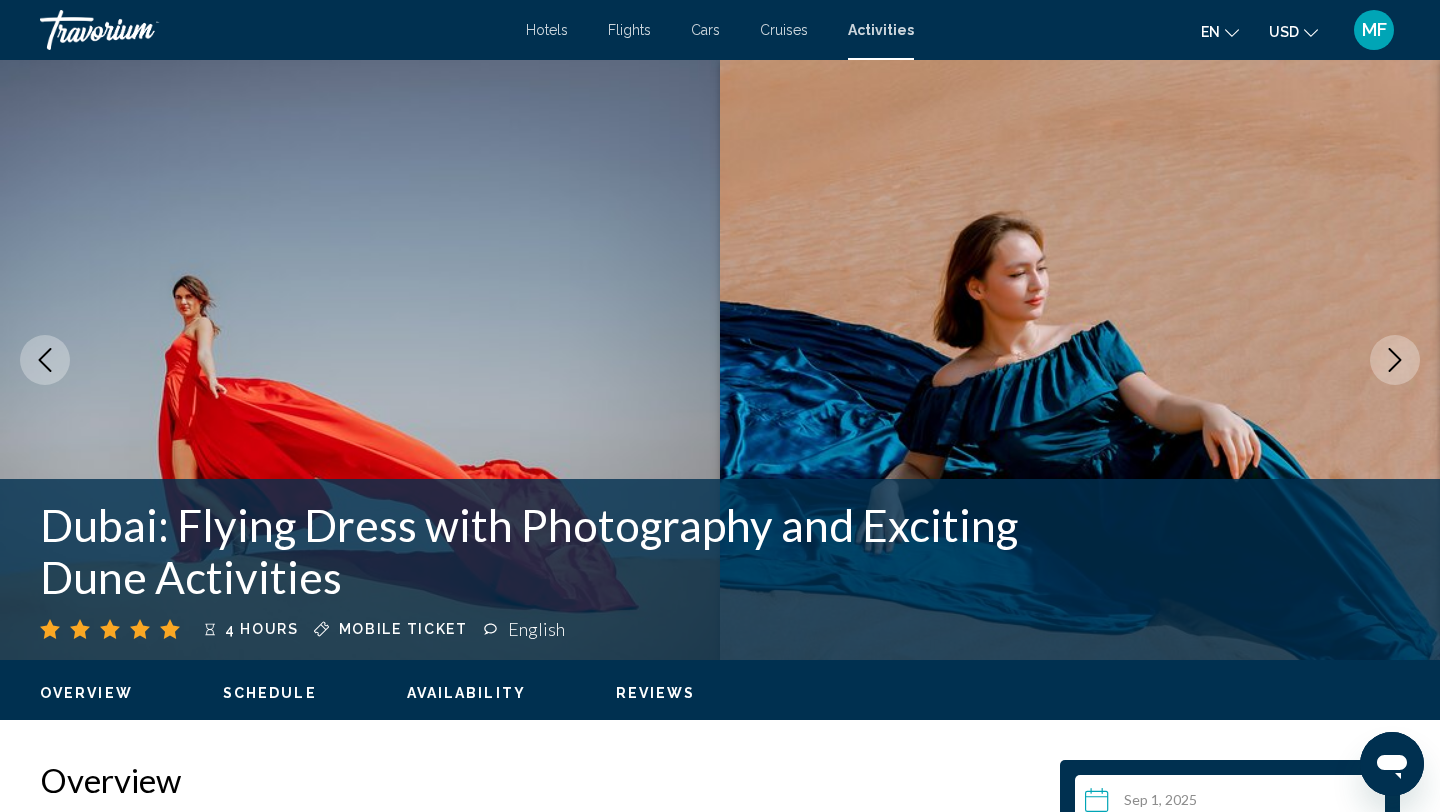 scroll, scrollTop: 210, scrollLeft: 0, axis: vertical 